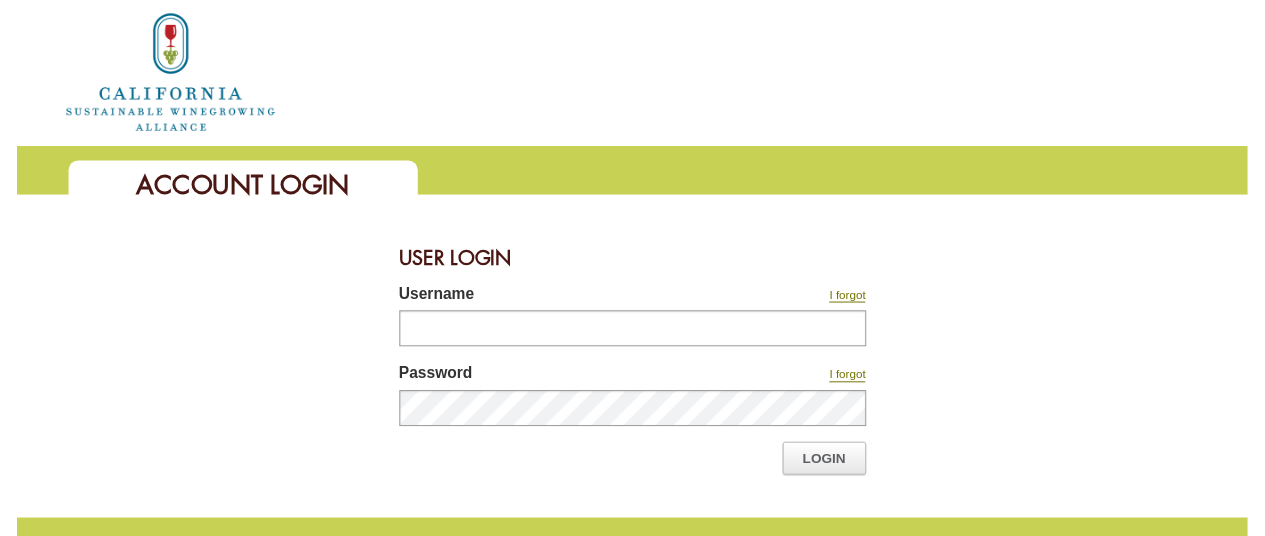 scroll, scrollTop: 0, scrollLeft: 0, axis: both 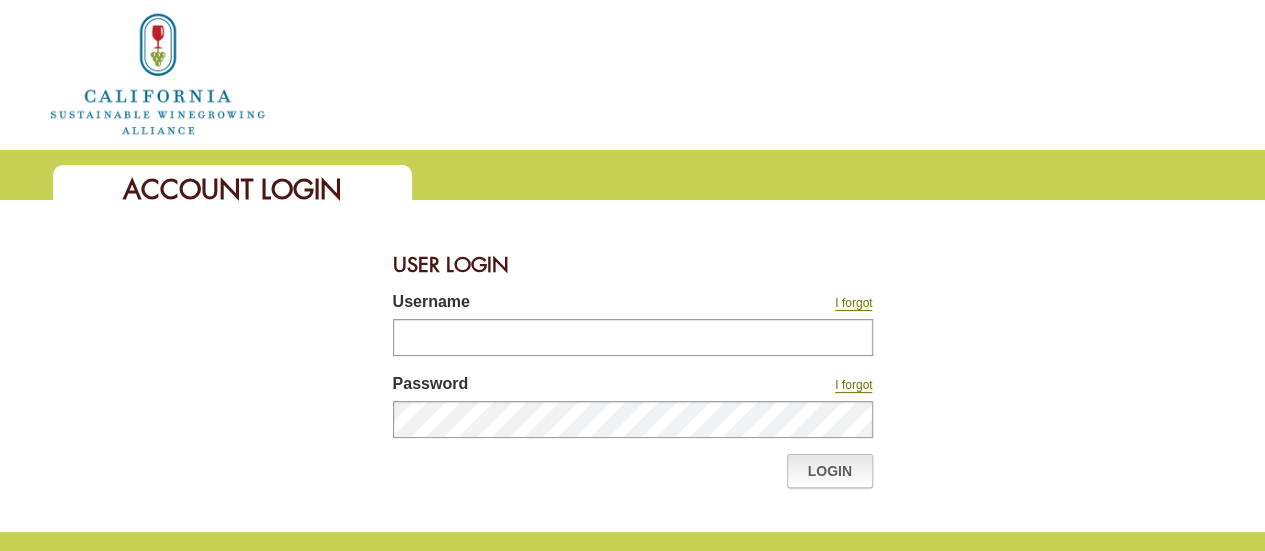 type on "********" 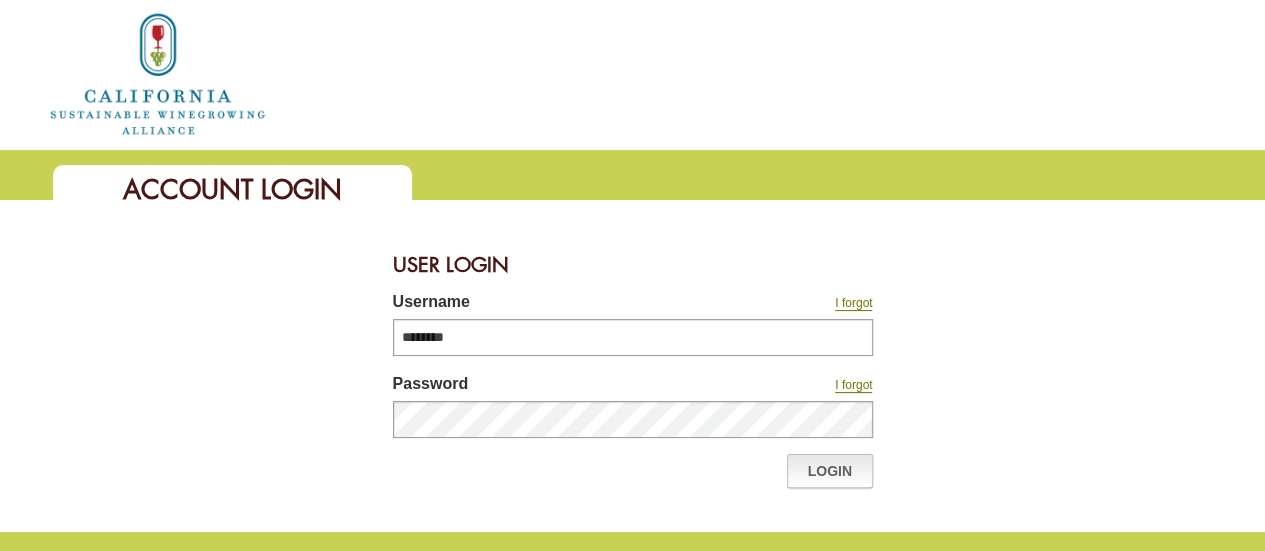 click on "Login" at bounding box center [830, 471] 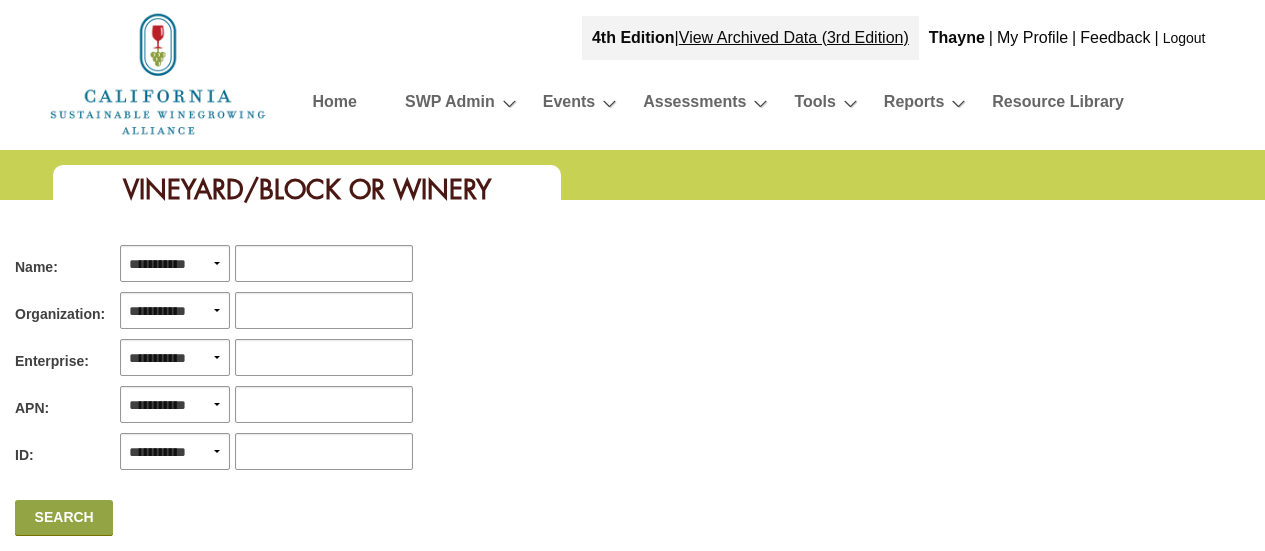 scroll, scrollTop: 0, scrollLeft: 0, axis: both 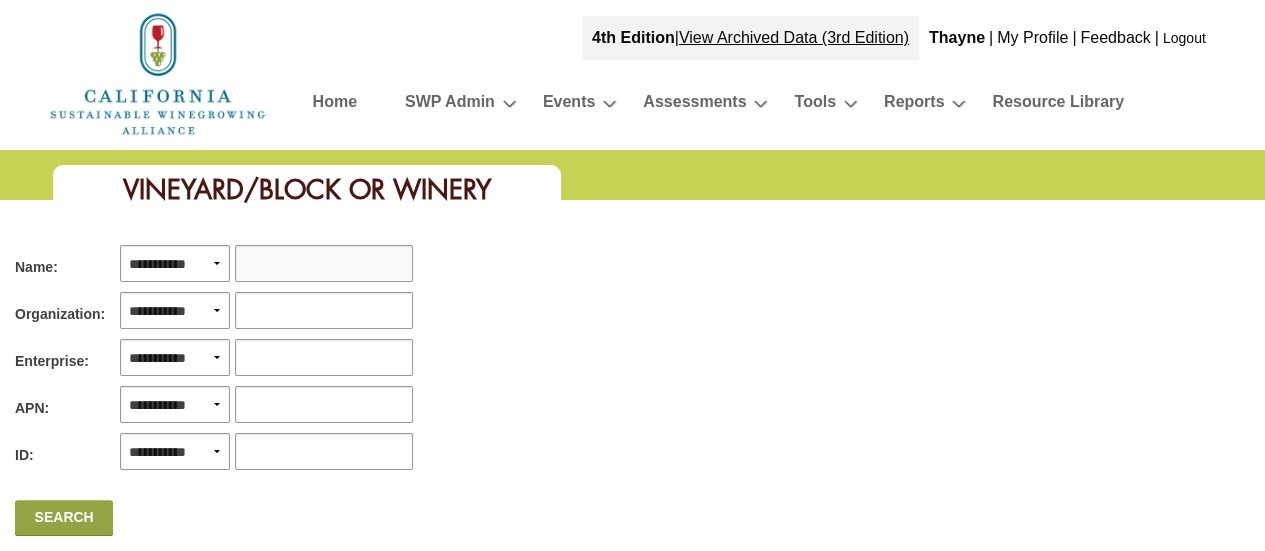 click at bounding box center (324, 263) 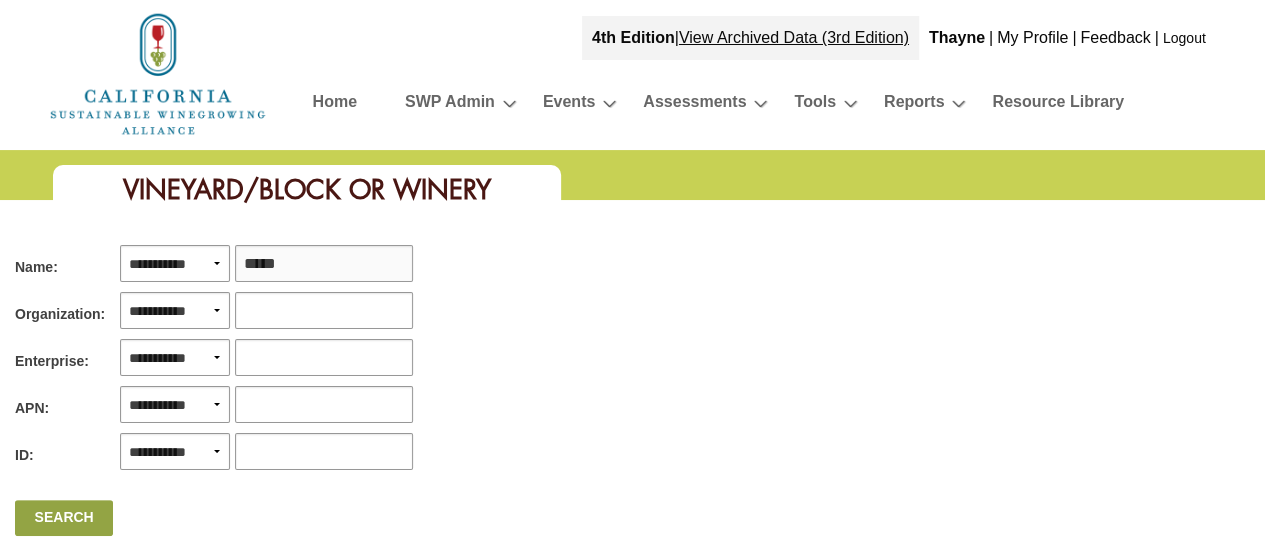 type on "*****" 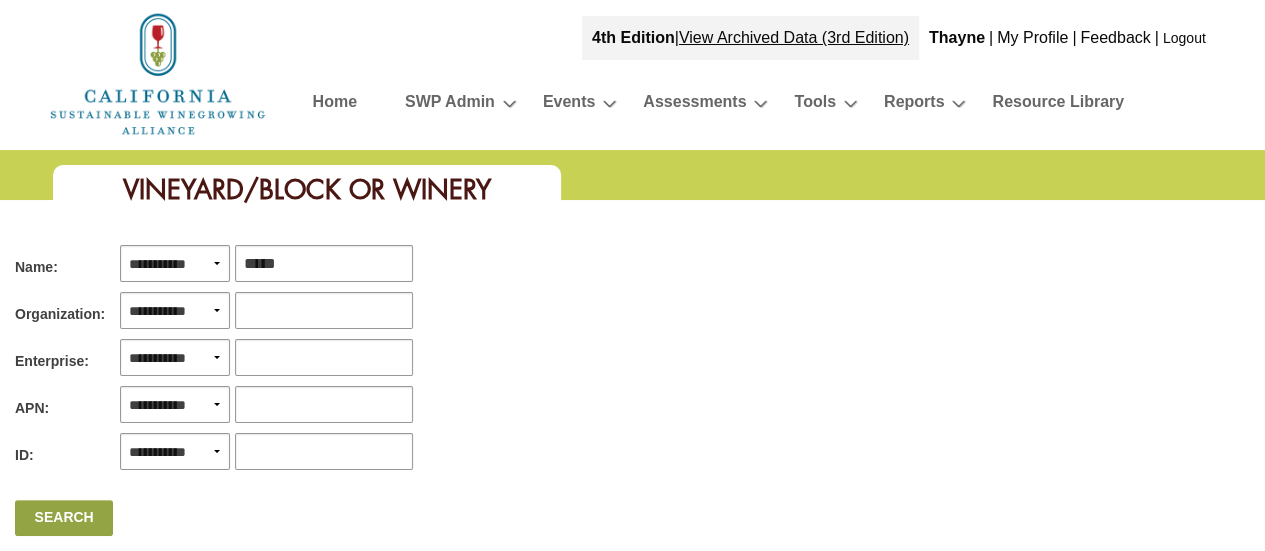 click on "Search" at bounding box center [64, 518] 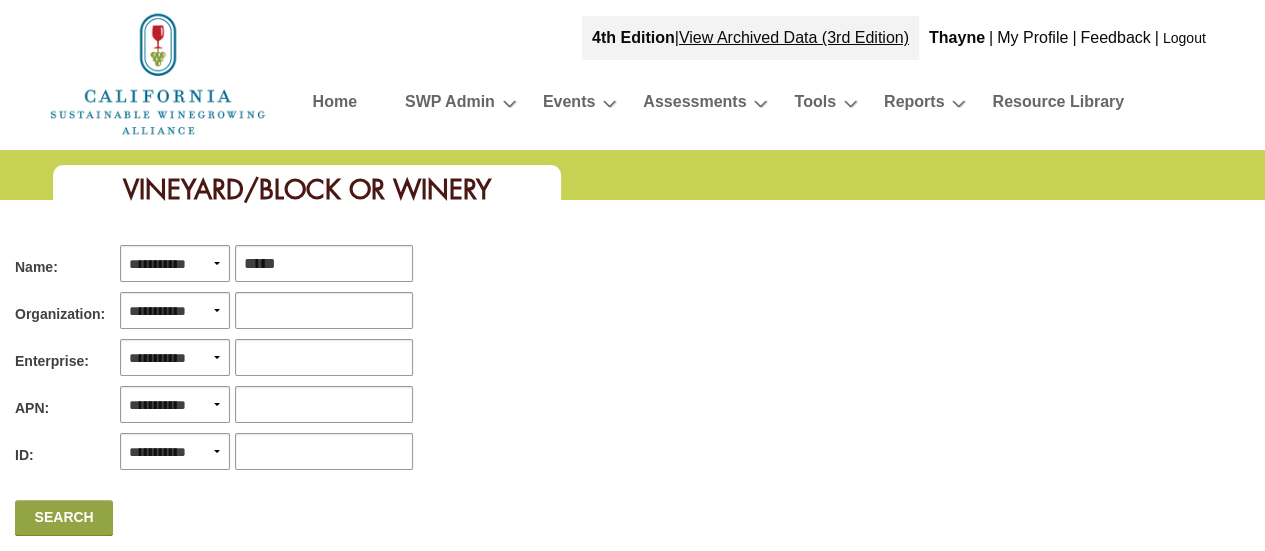 scroll, scrollTop: 400, scrollLeft: 0, axis: vertical 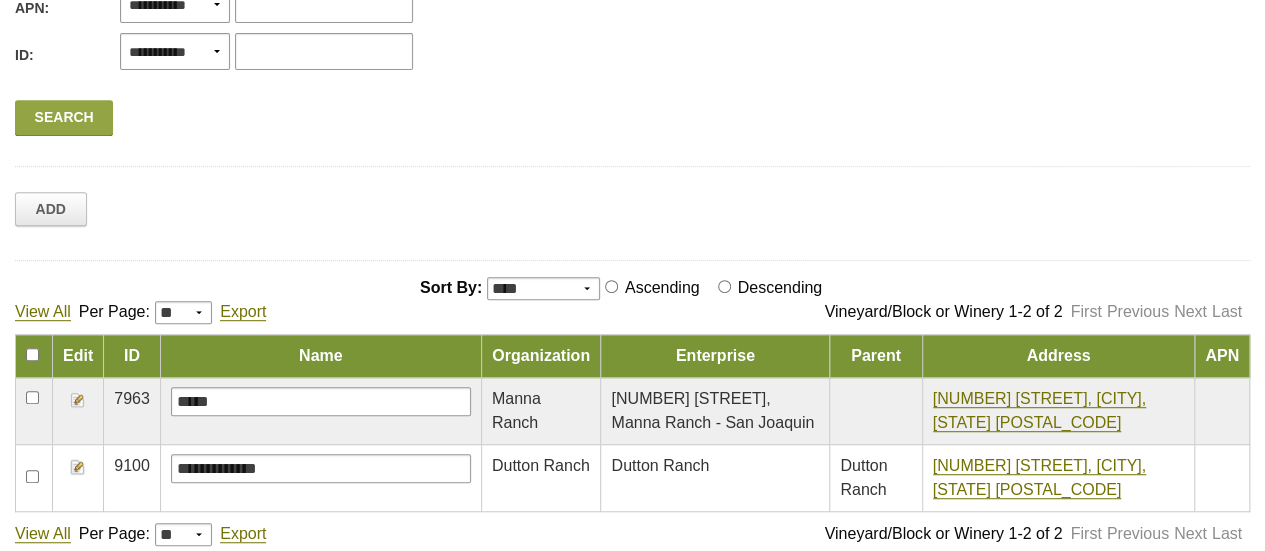 click at bounding box center (78, 400) 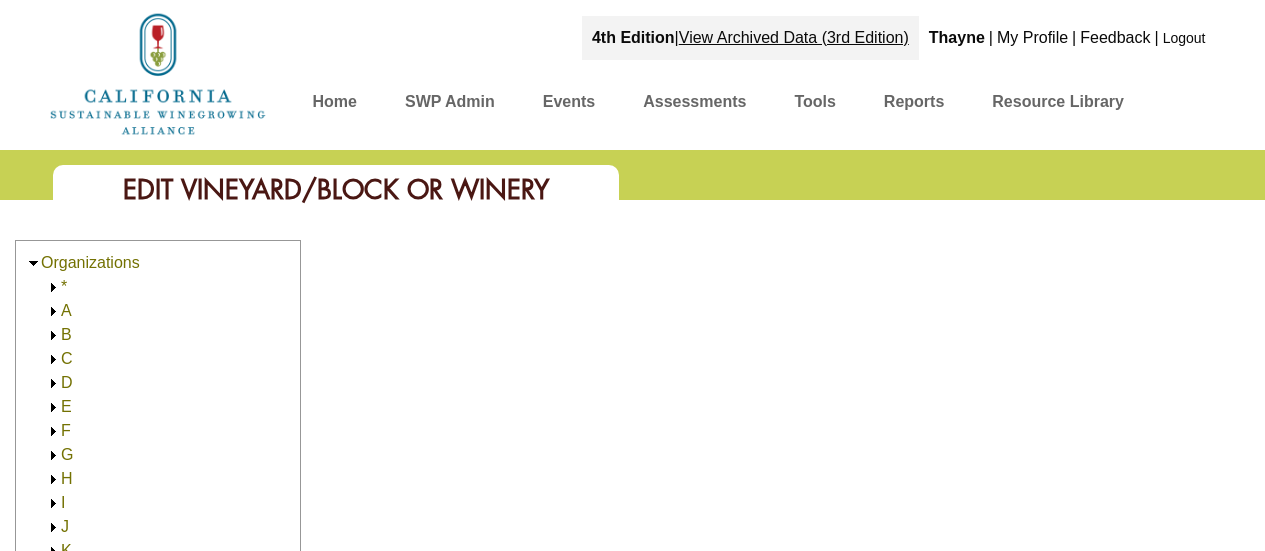 scroll, scrollTop: 0, scrollLeft: 0, axis: both 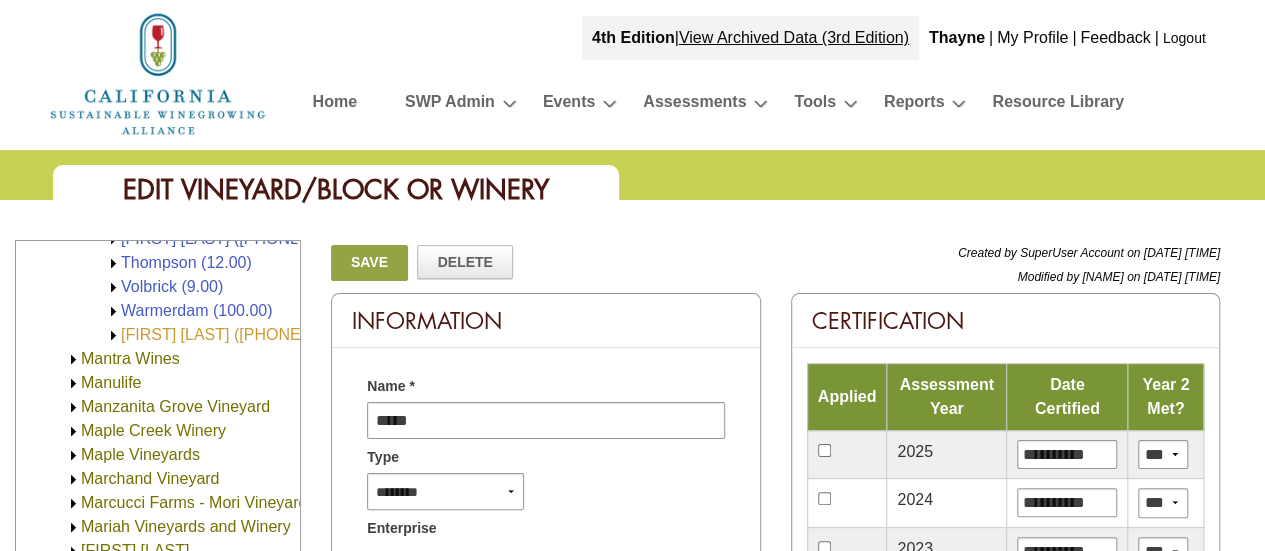 click on "[LAST] [LAST] ([PHONE])" at bounding box center [215, 334] 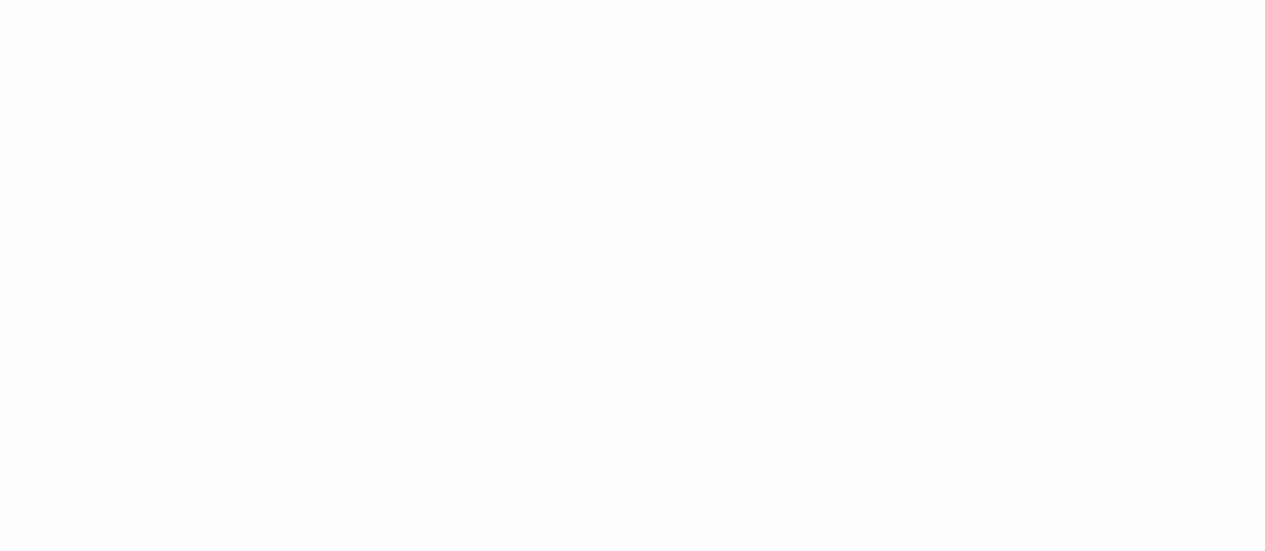 scroll, scrollTop: 0, scrollLeft: 0, axis: both 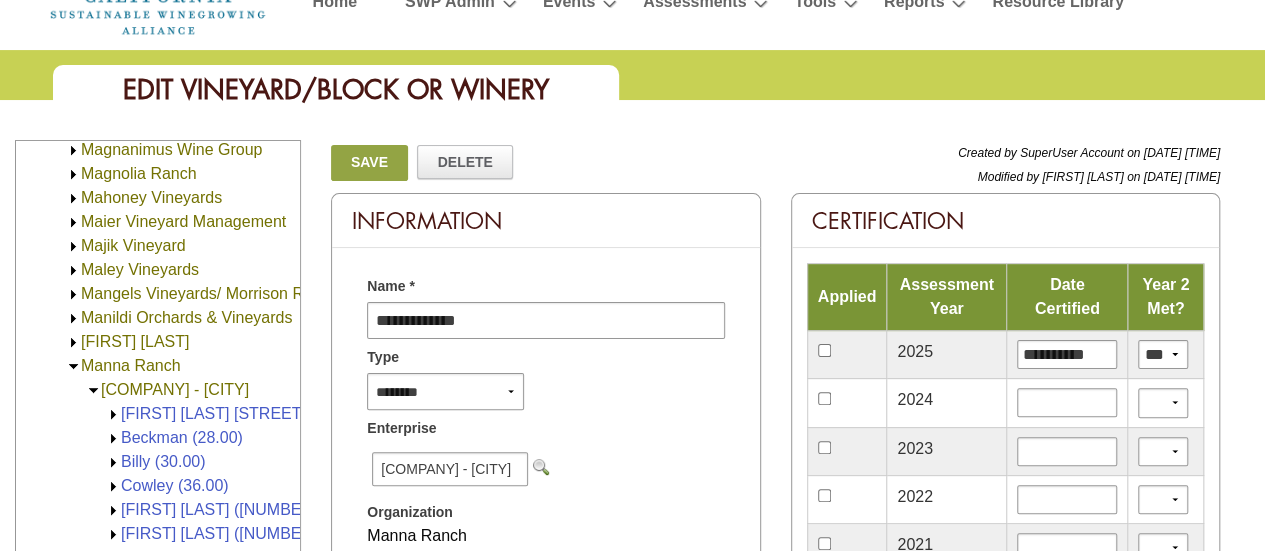 click on "Manna Ranch - San Joaquin" at bounding box center [175, 389] 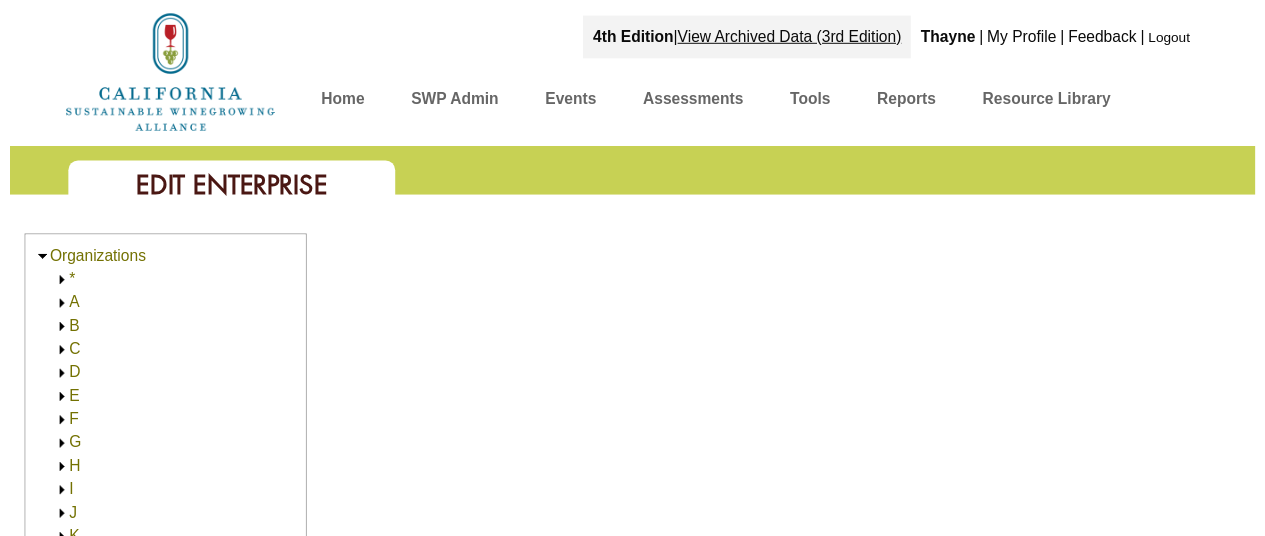 scroll, scrollTop: 0, scrollLeft: 0, axis: both 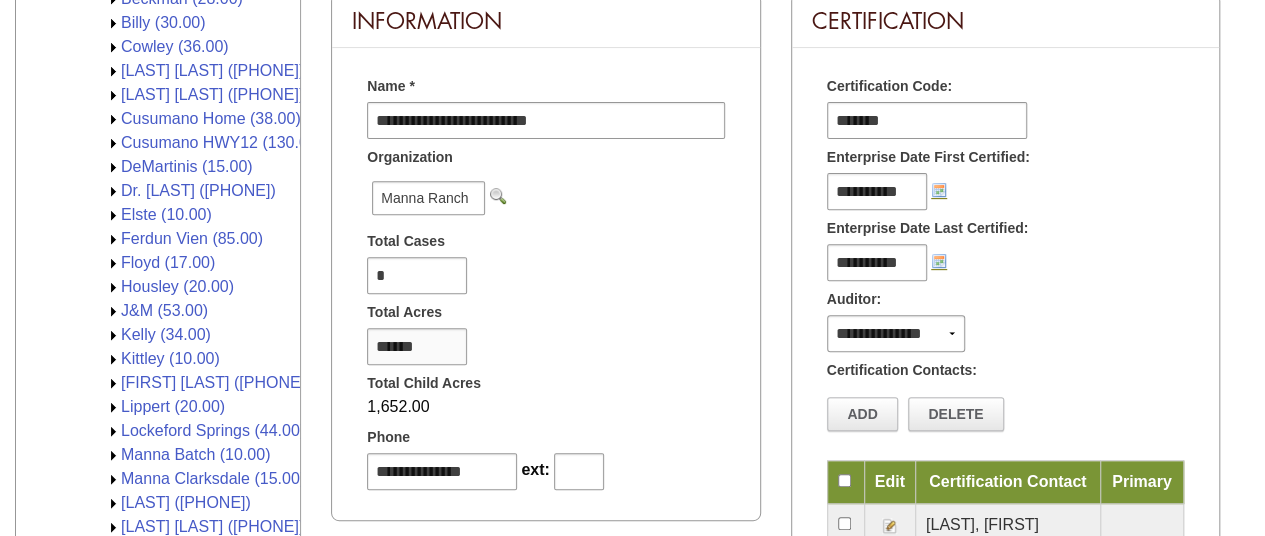 drag, startPoint x: 444, startPoint y: 348, endPoint x: 366, endPoint y: 343, distance: 78.160095 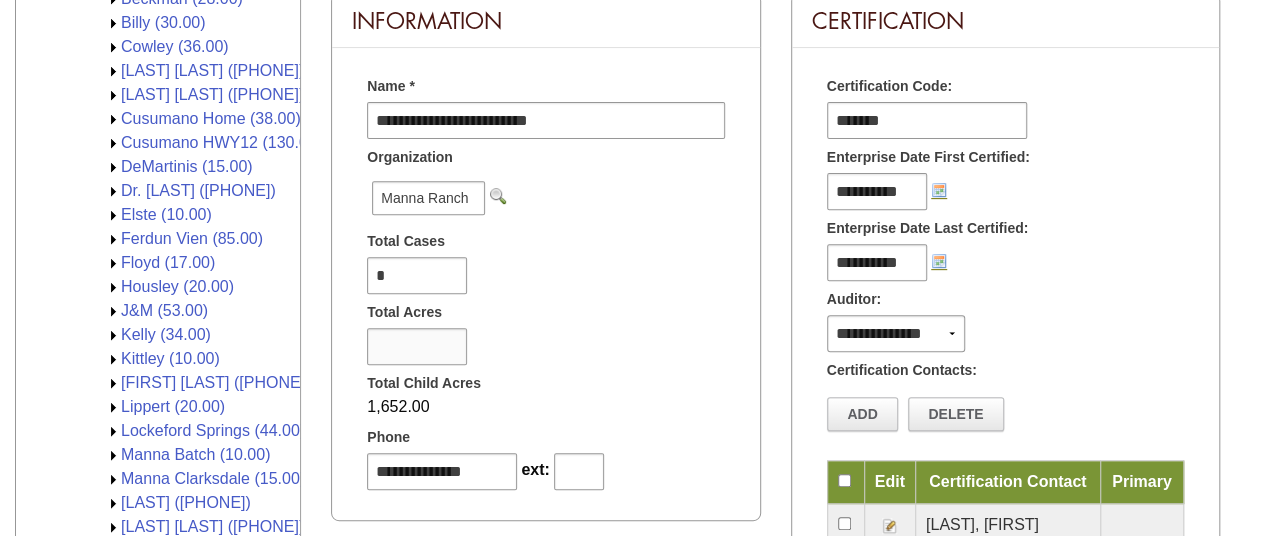 click at bounding box center [417, 346] 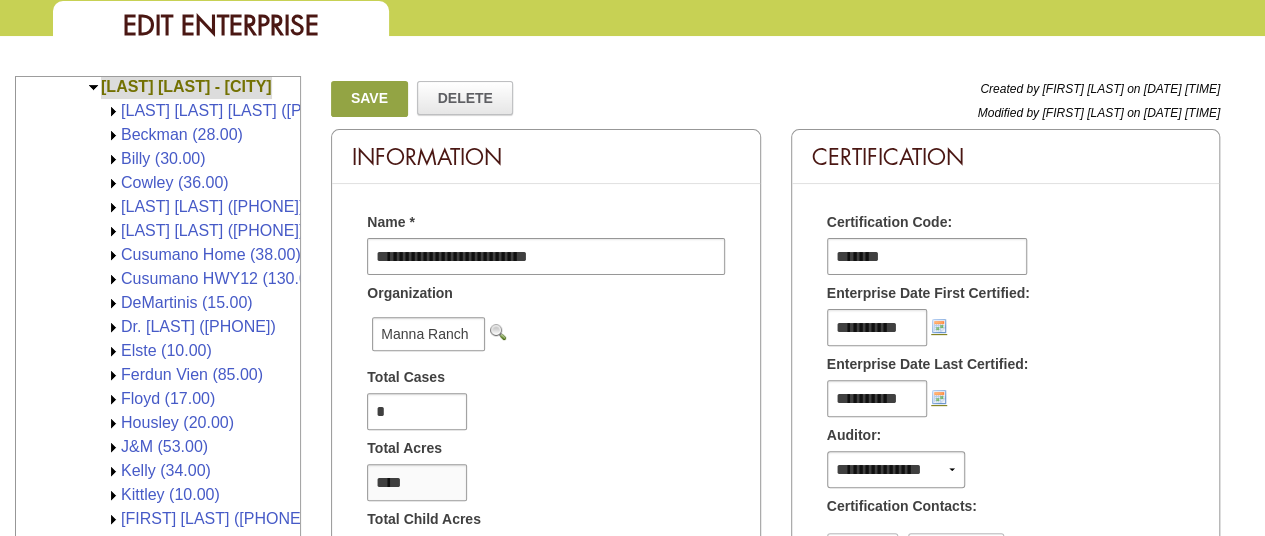 scroll, scrollTop: 100, scrollLeft: 0, axis: vertical 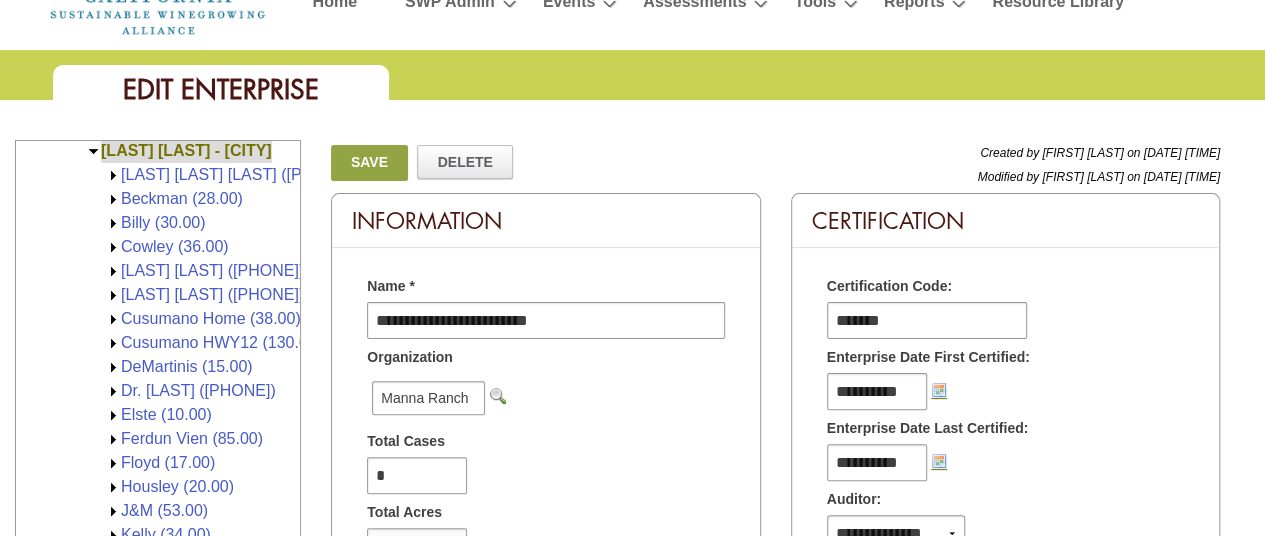type on "****" 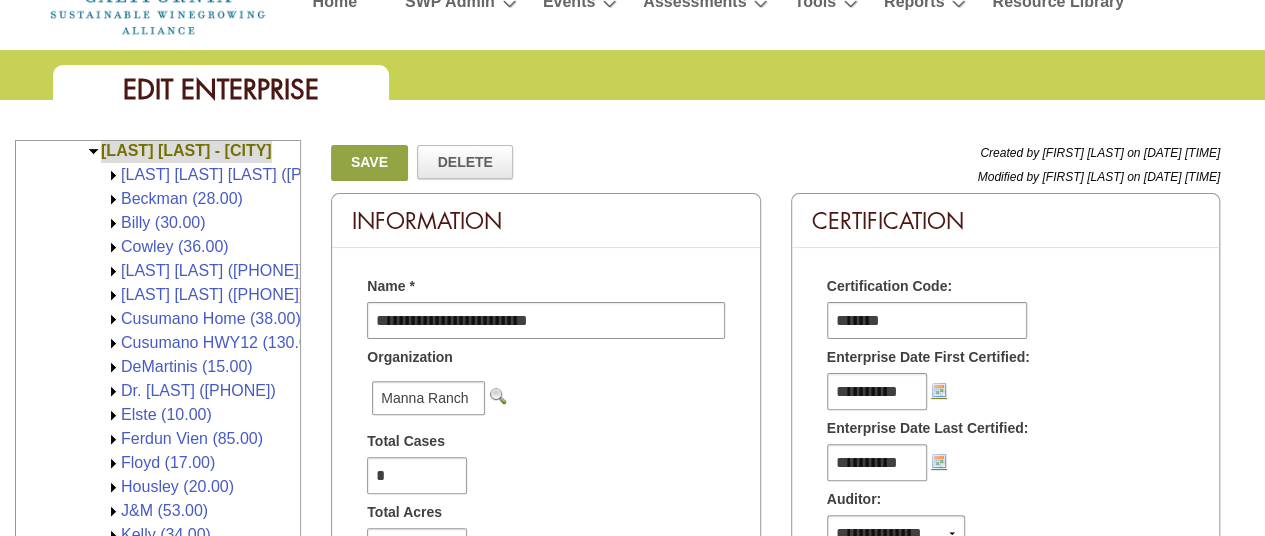 click on "Save" at bounding box center [369, 163] 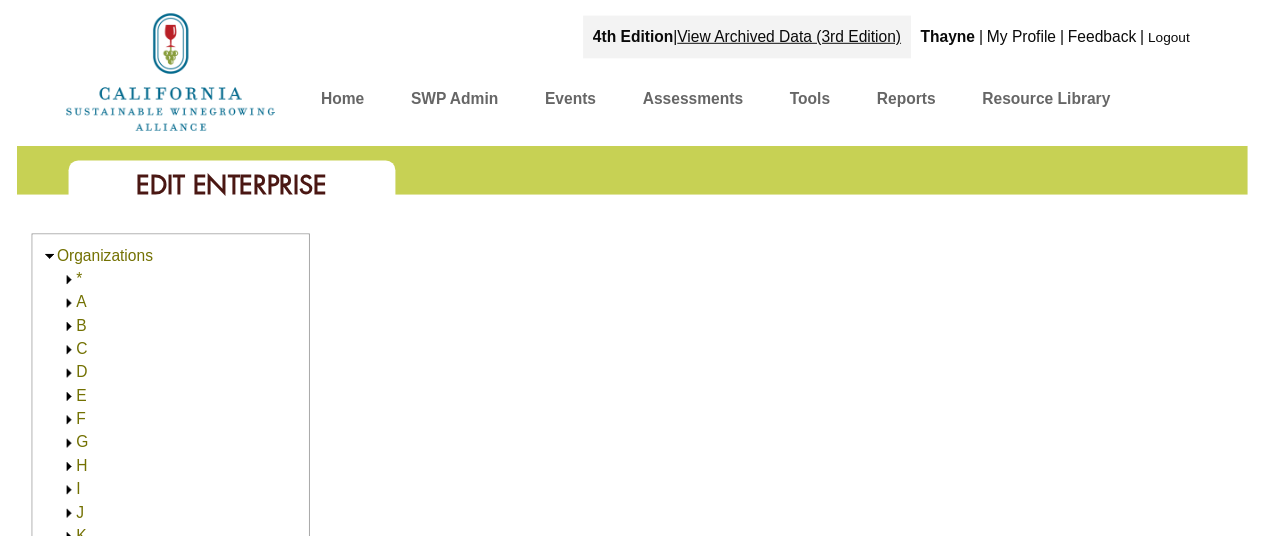 scroll, scrollTop: 0, scrollLeft: 0, axis: both 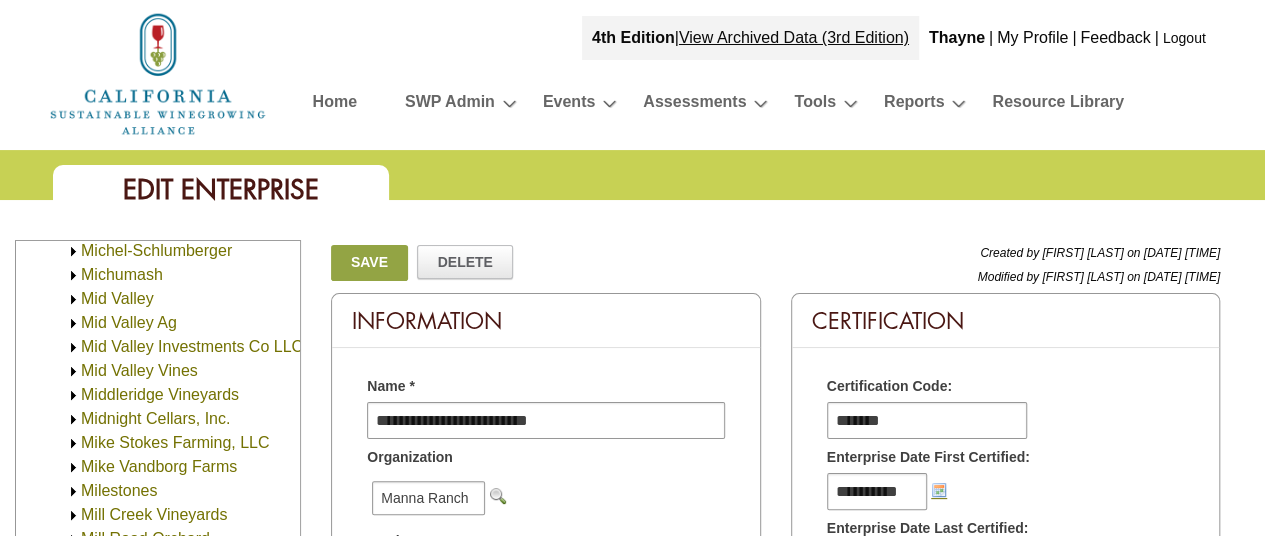click on "Middleridge Vineyards" at bounding box center (160, 394) 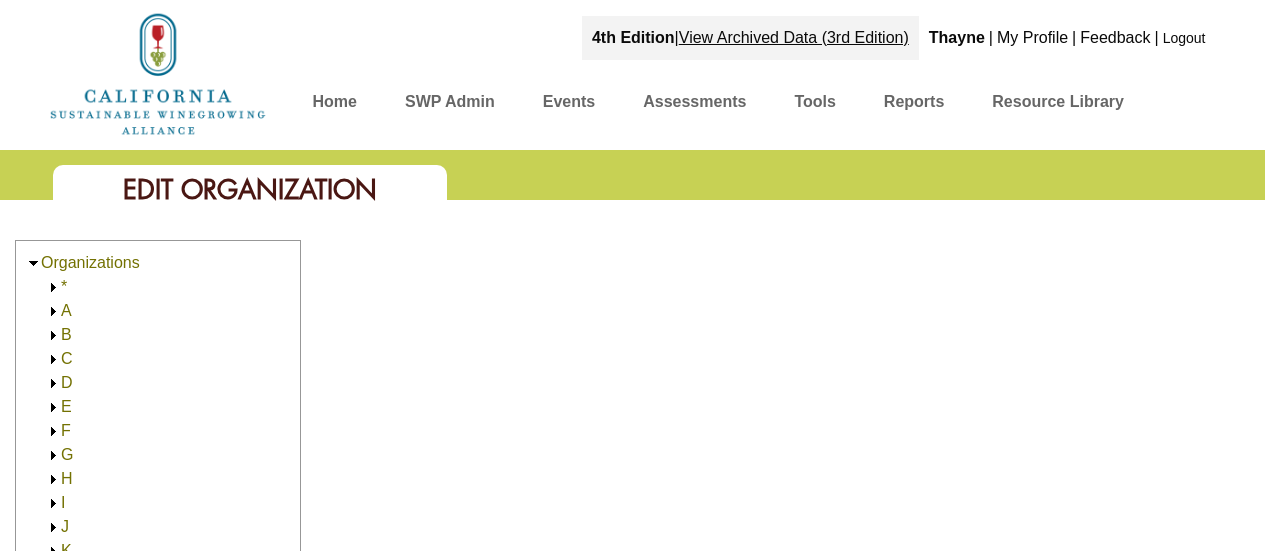 scroll, scrollTop: 0, scrollLeft: 0, axis: both 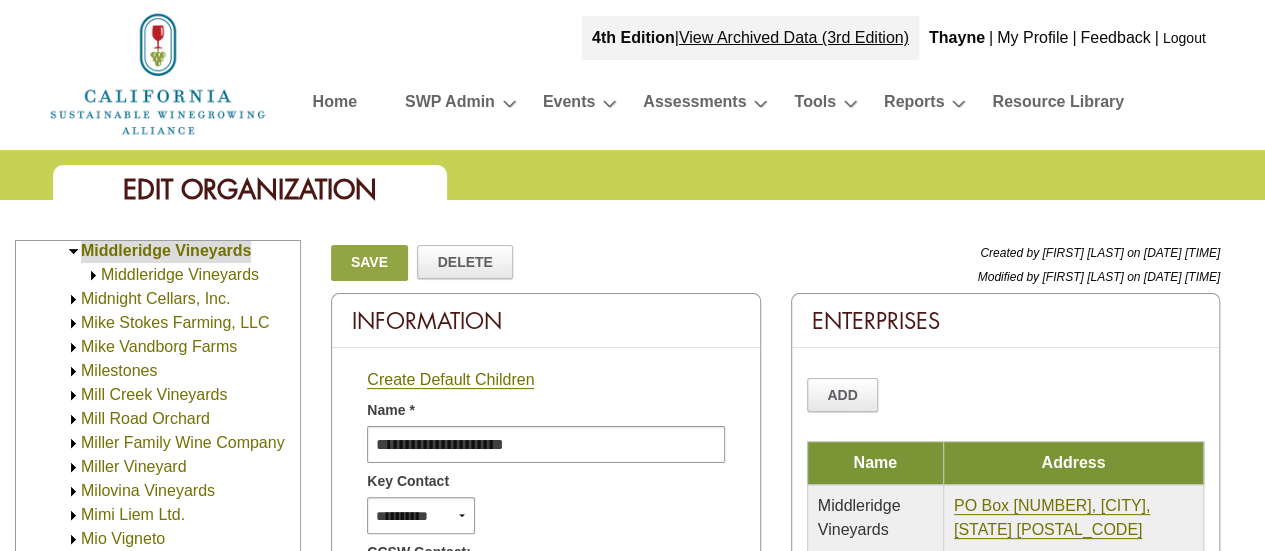 click on "Middleridge Vineyards" at bounding box center (180, 274) 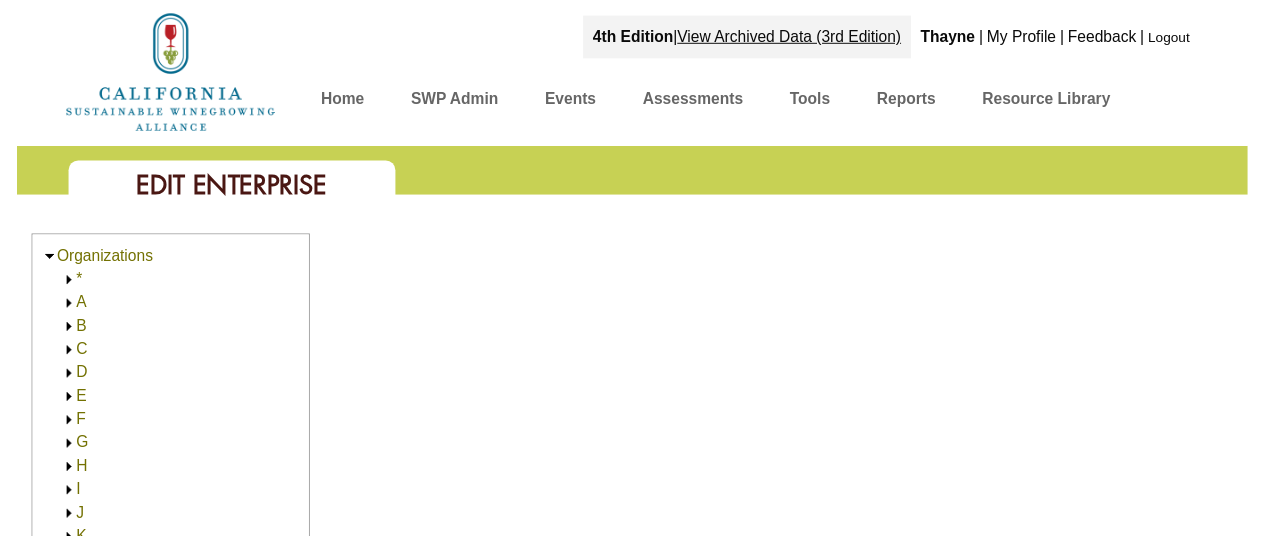 scroll, scrollTop: 0, scrollLeft: 0, axis: both 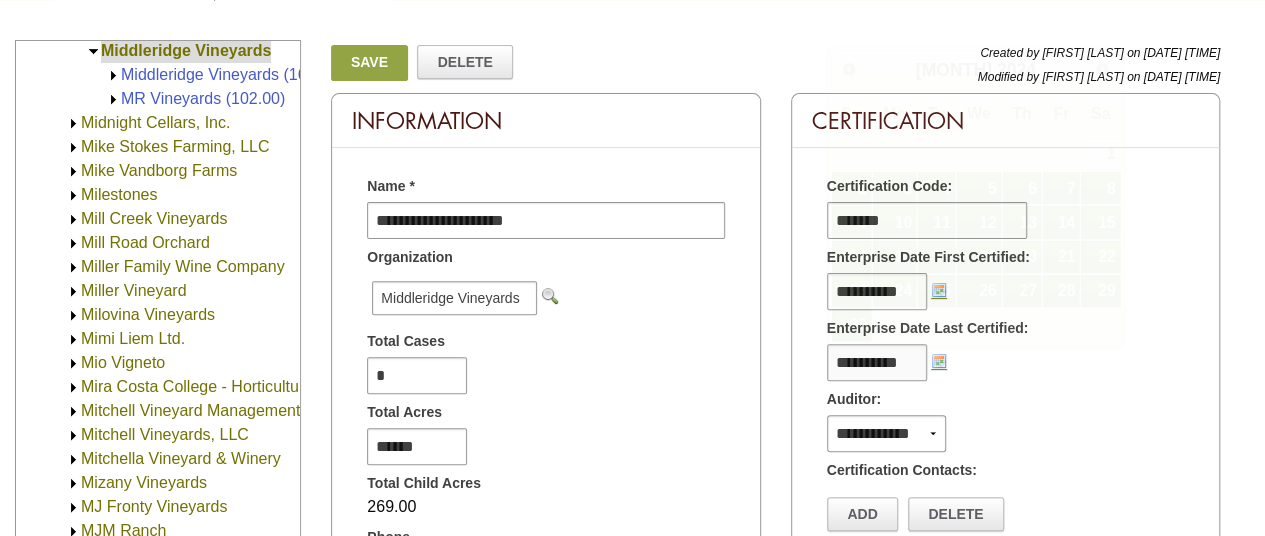 click on "**********" at bounding box center [877, 362] 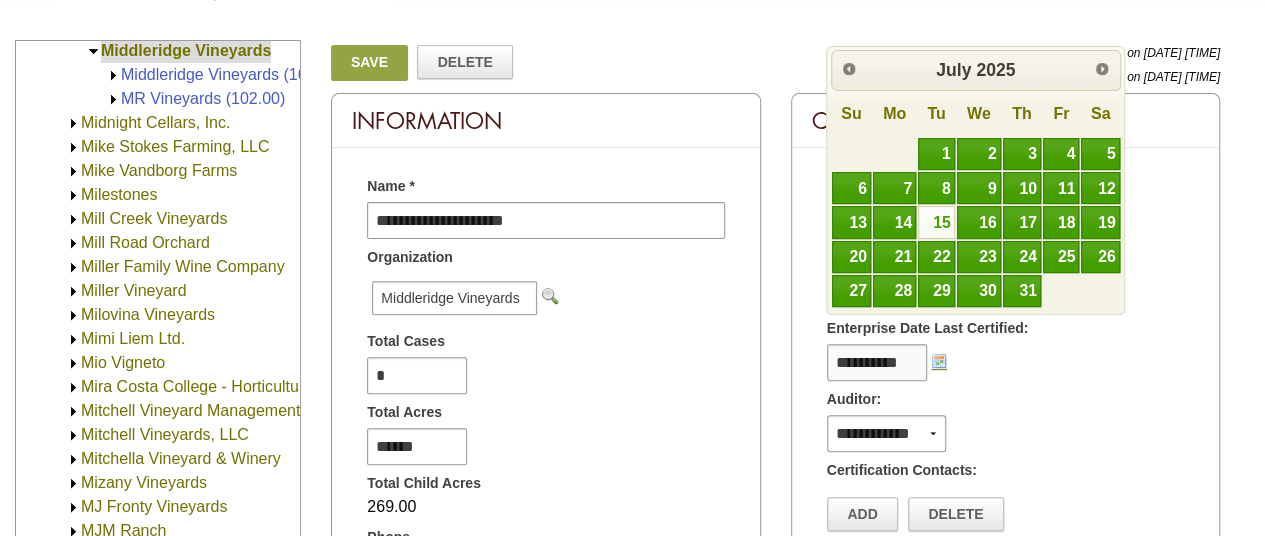 type on "**********" 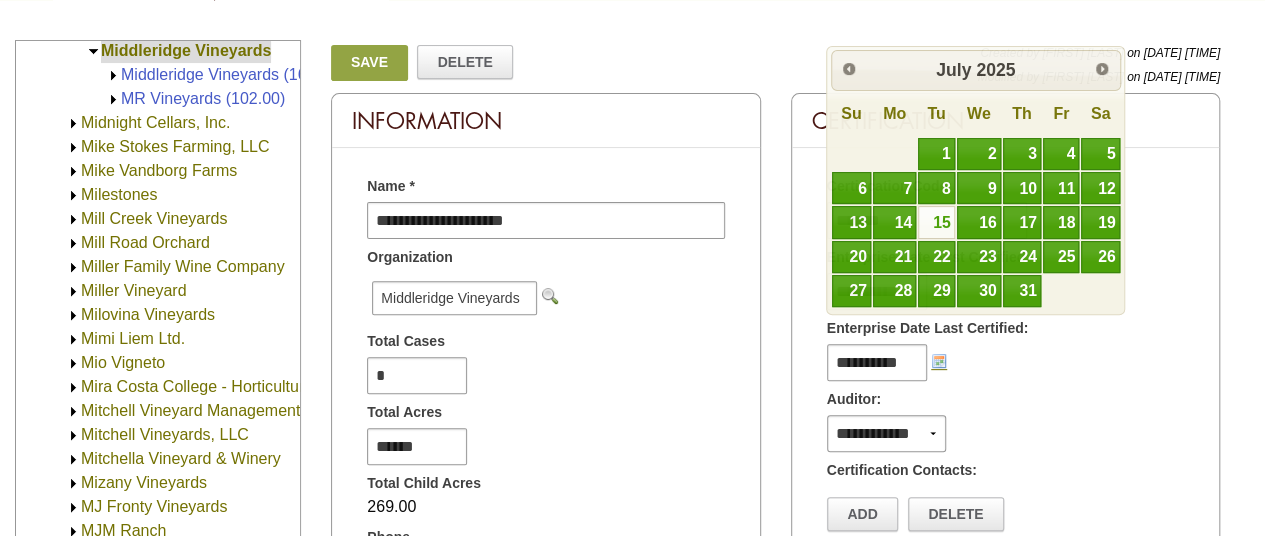 click on "Auditor:" at bounding box center (1005, 396) 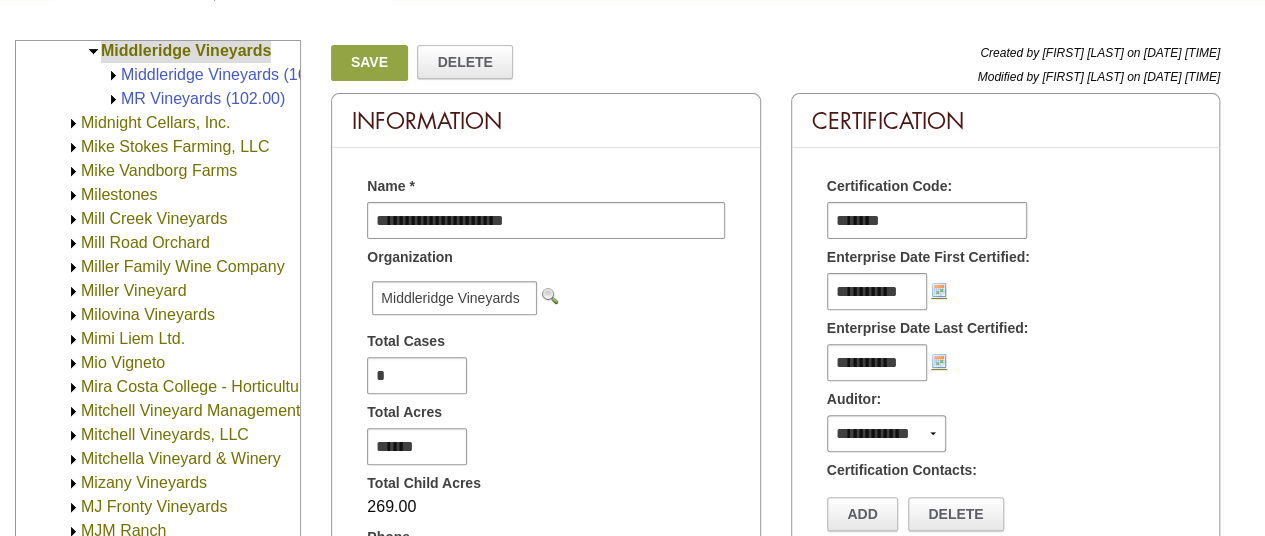 scroll, scrollTop: 300, scrollLeft: 0, axis: vertical 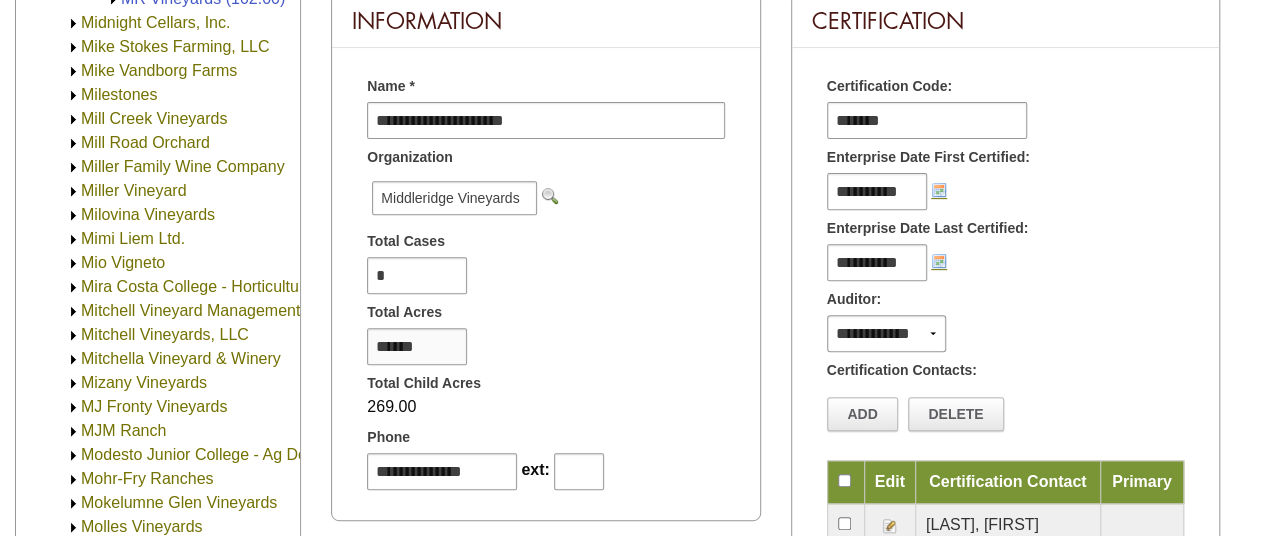 drag, startPoint x: 429, startPoint y: 344, endPoint x: 370, endPoint y: 337, distance: 59.413803 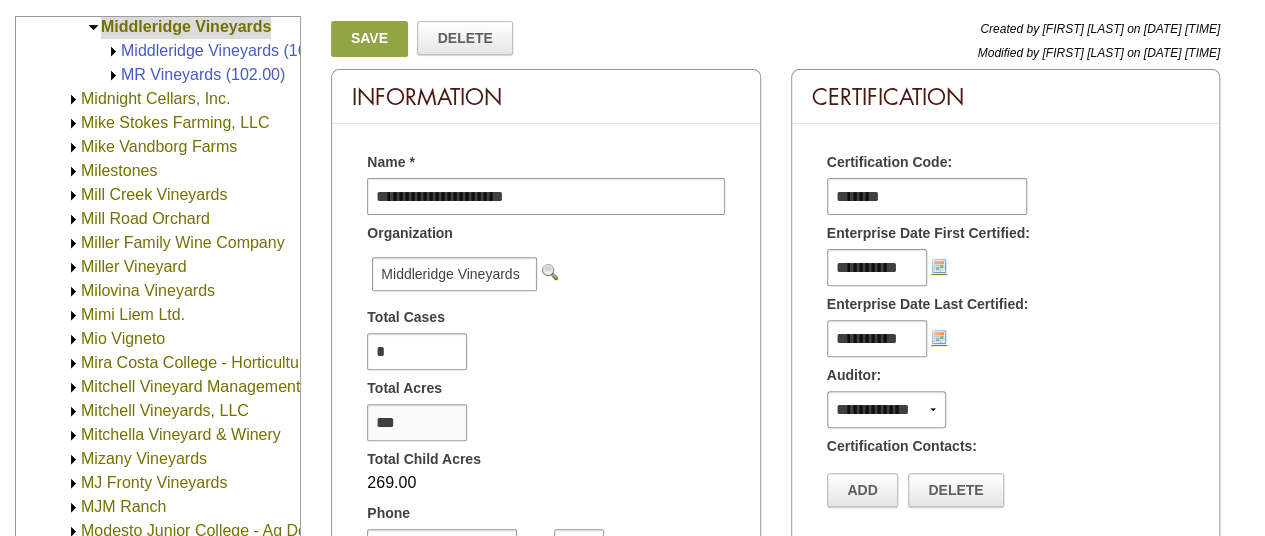 scroll, scrollTop: 200, scrollLeft: 0, axis: vertical 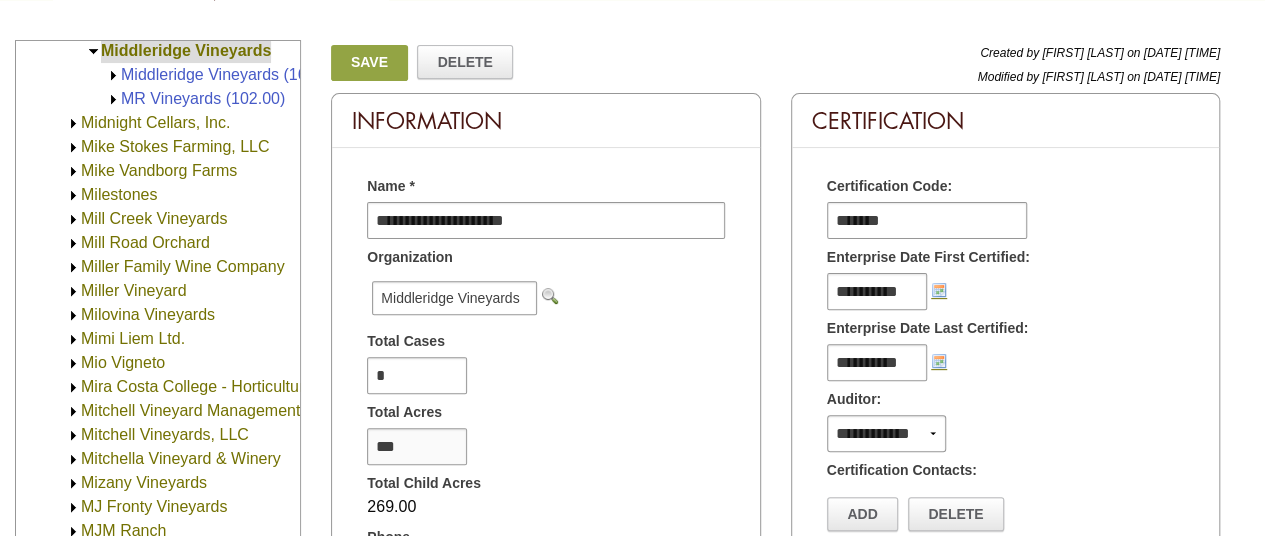 type on "***" 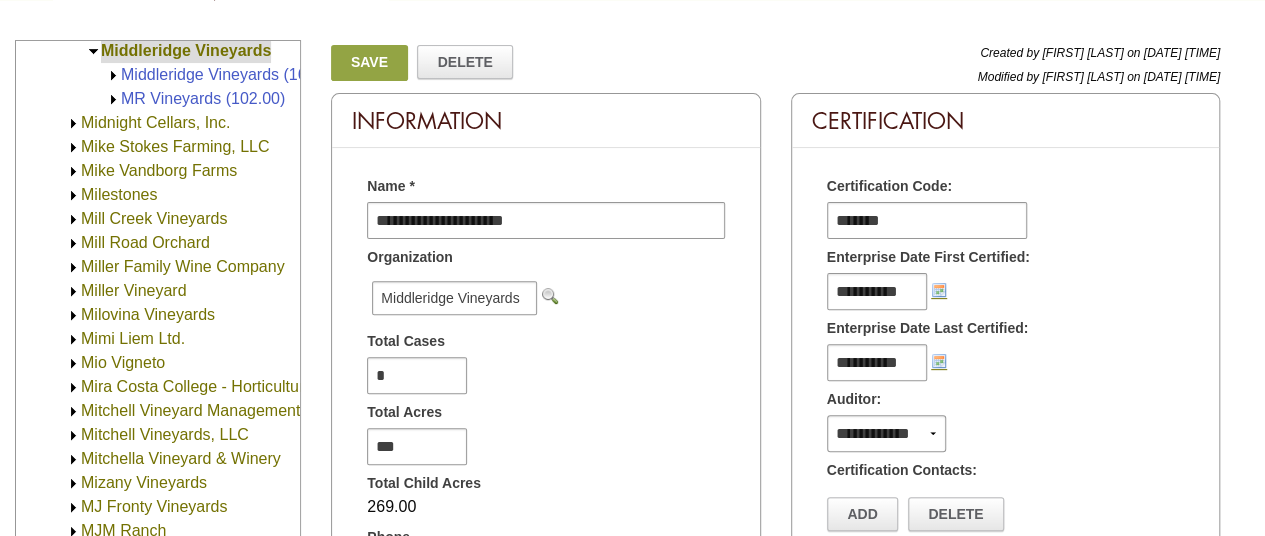 click on "Save" at bounding box center (369, 63) 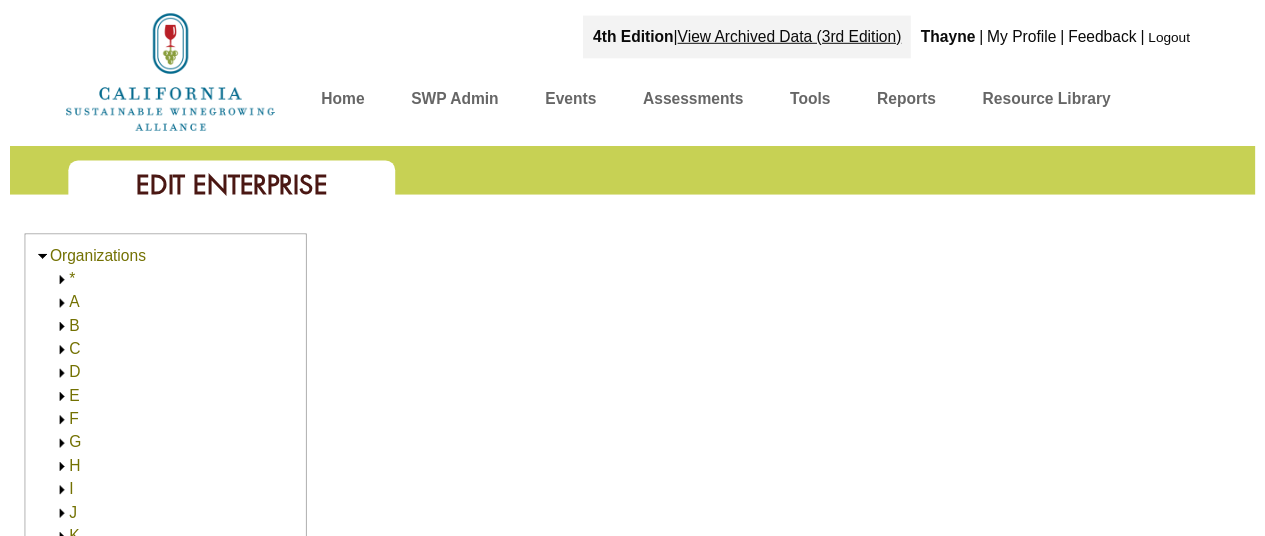 scroll, scrollTop: 0, scrollLeft: 0, axis: both 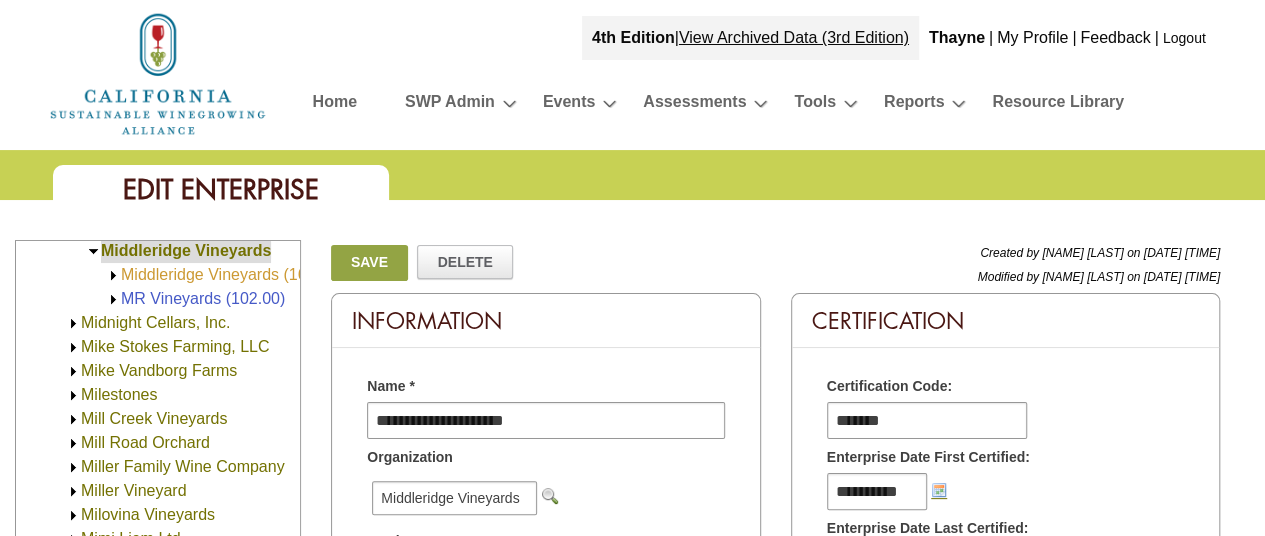 click on "Middleridge Vineyards (167.00)" at bounding box center [232, 274] 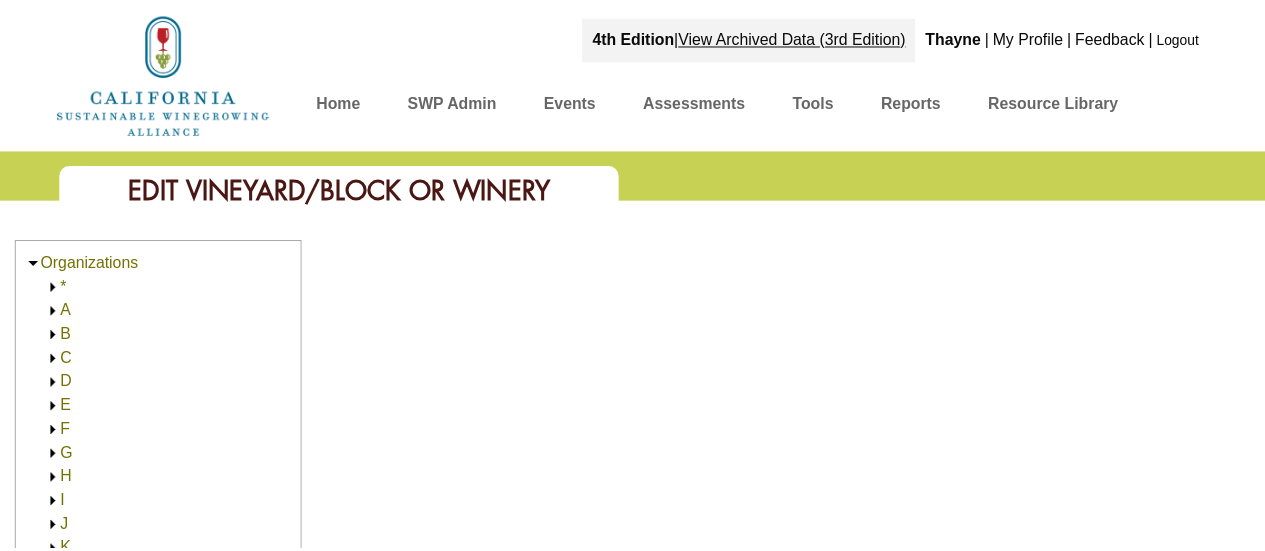 scroll, scrollTop: 0, scrollLeft: 0, axis: both 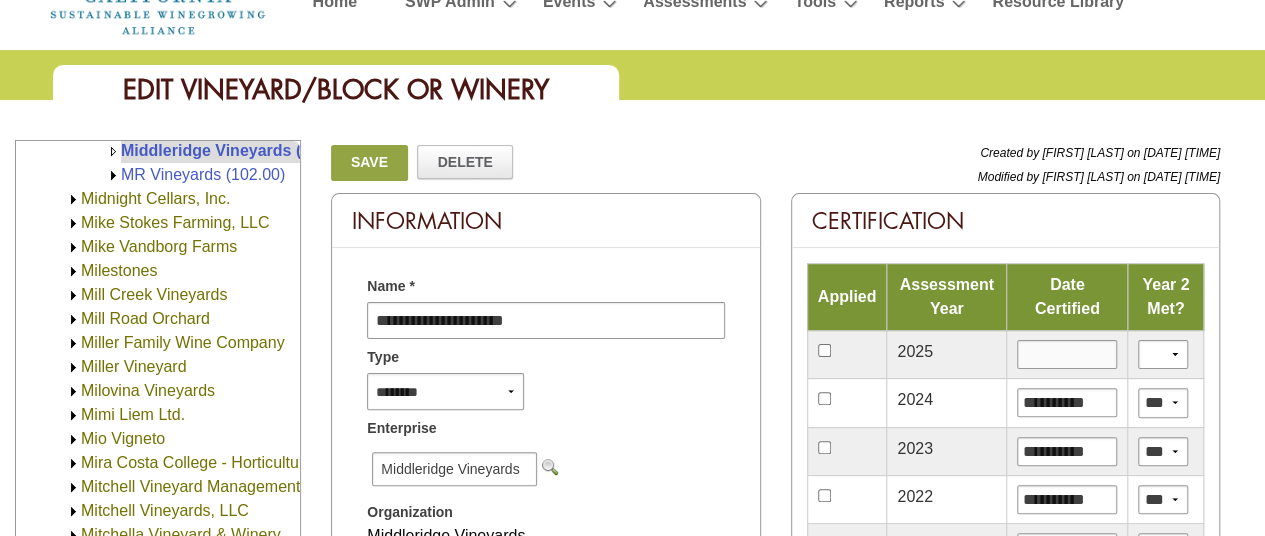 click at bounding box center (1067, 354) 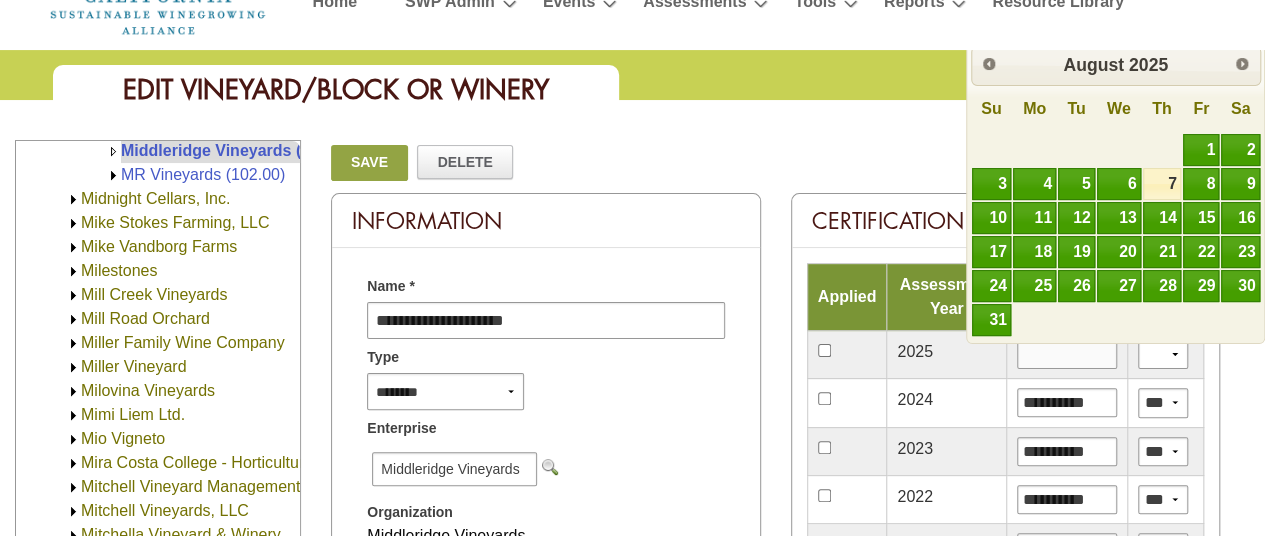 type on "*********" 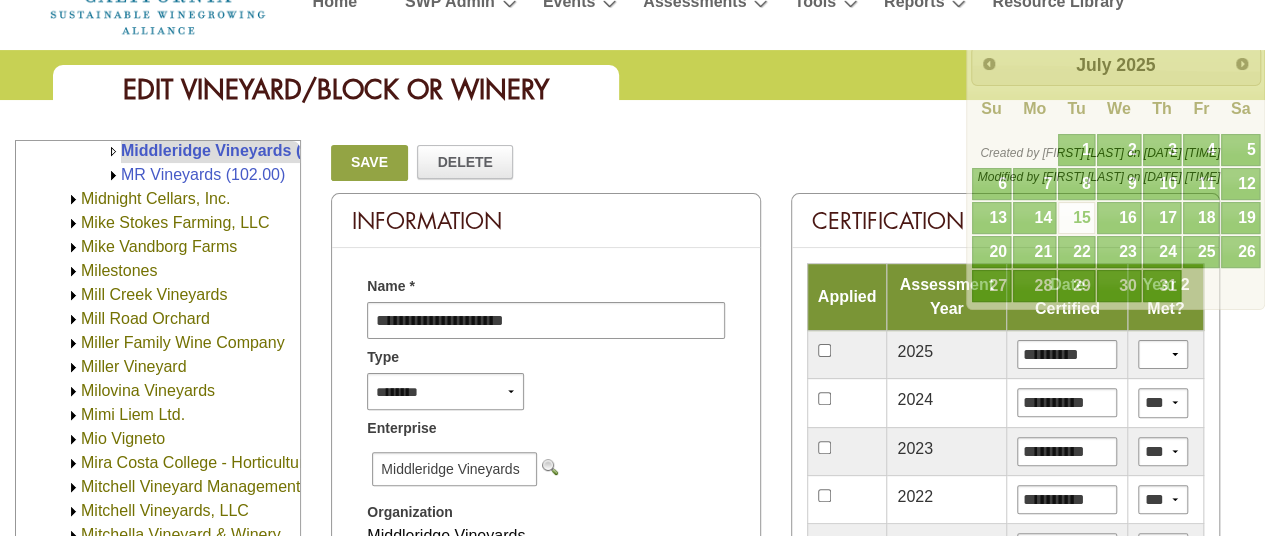 click on "***
**" at bounding box center (1166, 355) 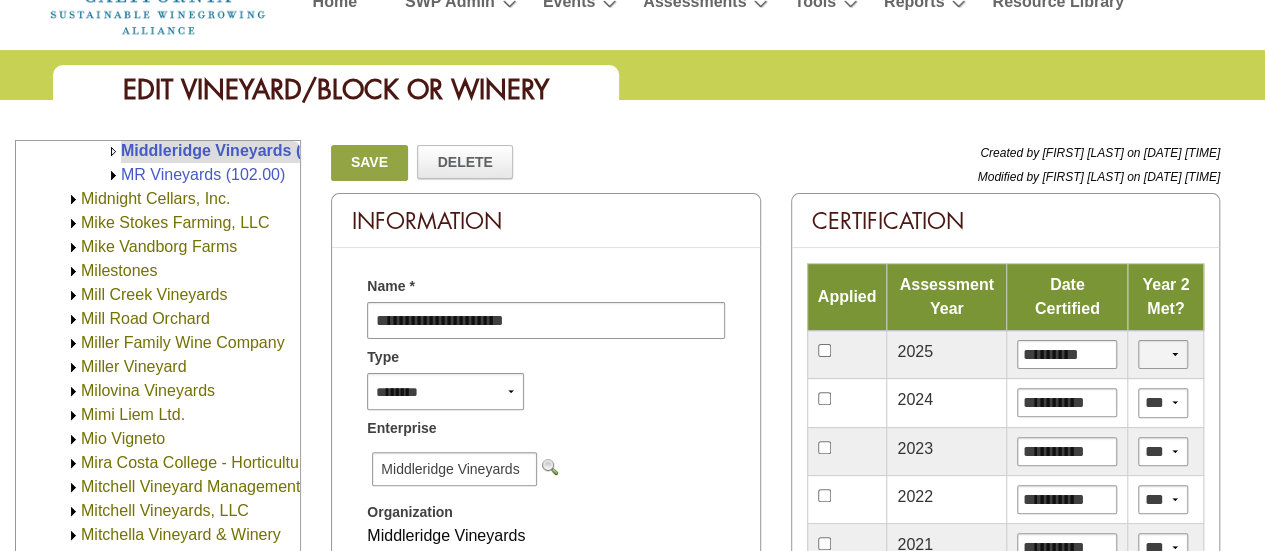 click on "***
**" at bounding box center [1163, 354] 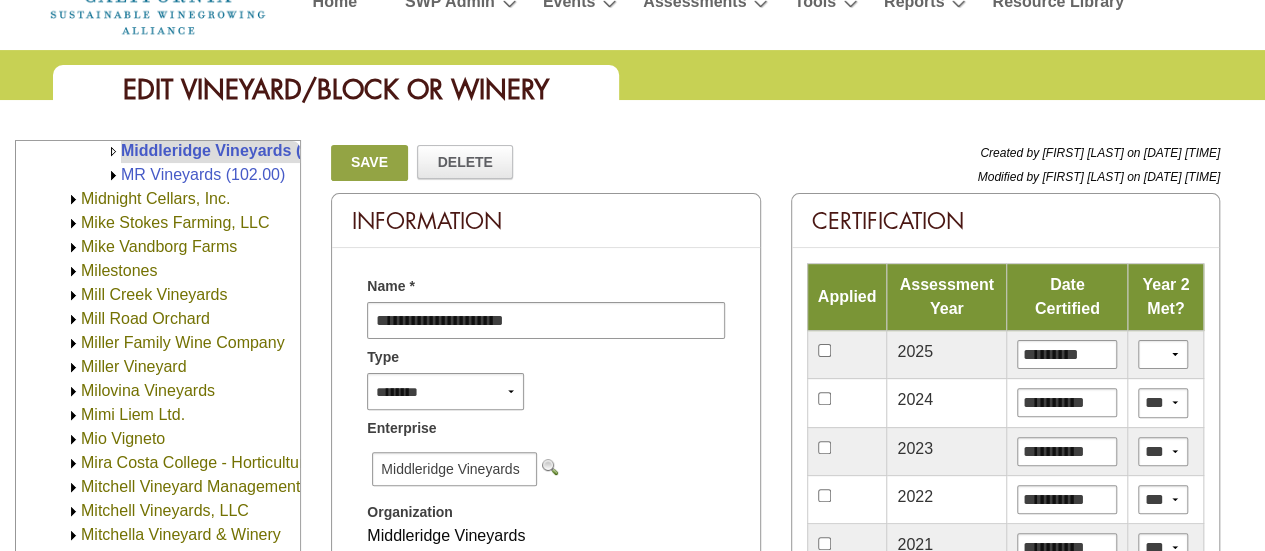 click on "Save" at bounding box center [369, 163] 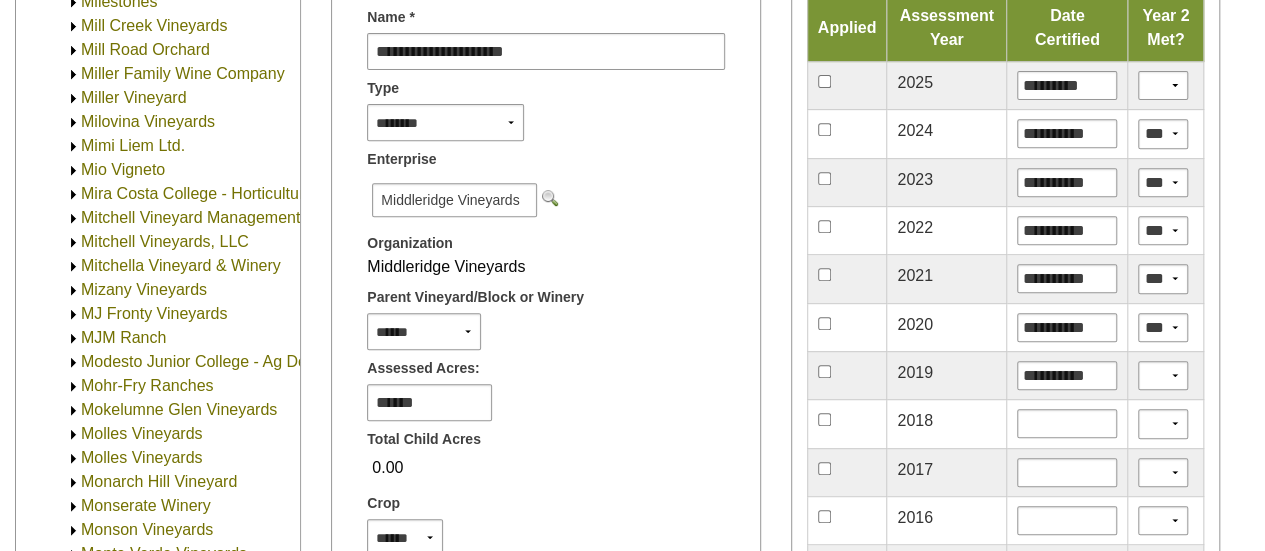 scroll, scrollTop: 500, scrollLeft: 0, axis: vertical 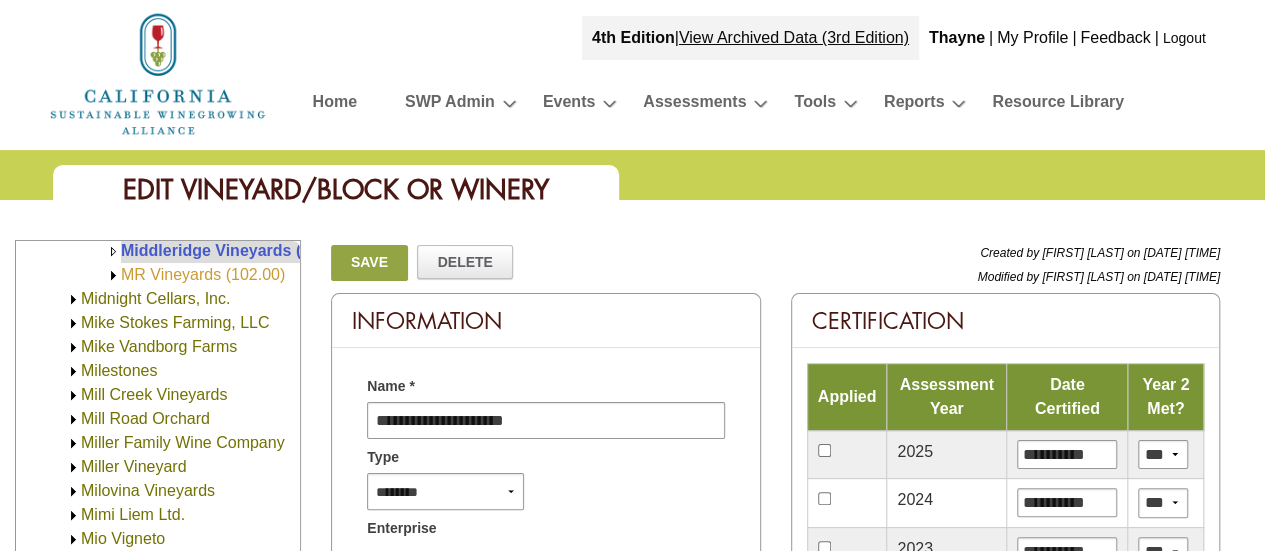 click on "MR Vineyards (102.00)" at bounding box center (203, 274) 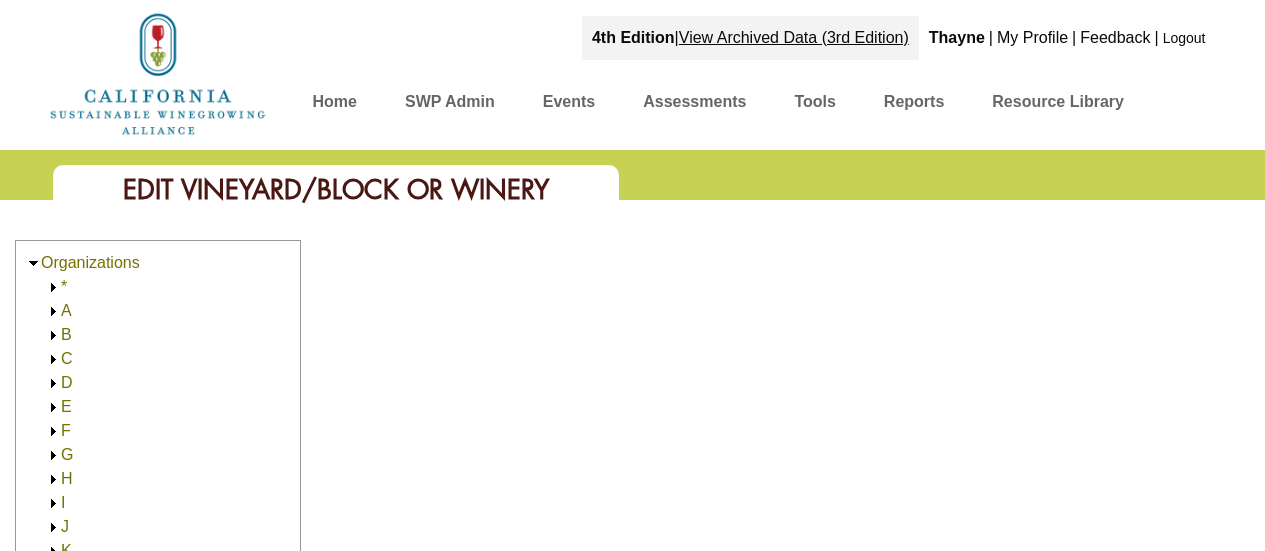 scroll, scrollTop: 0, scrollLeft: 0, axis: both 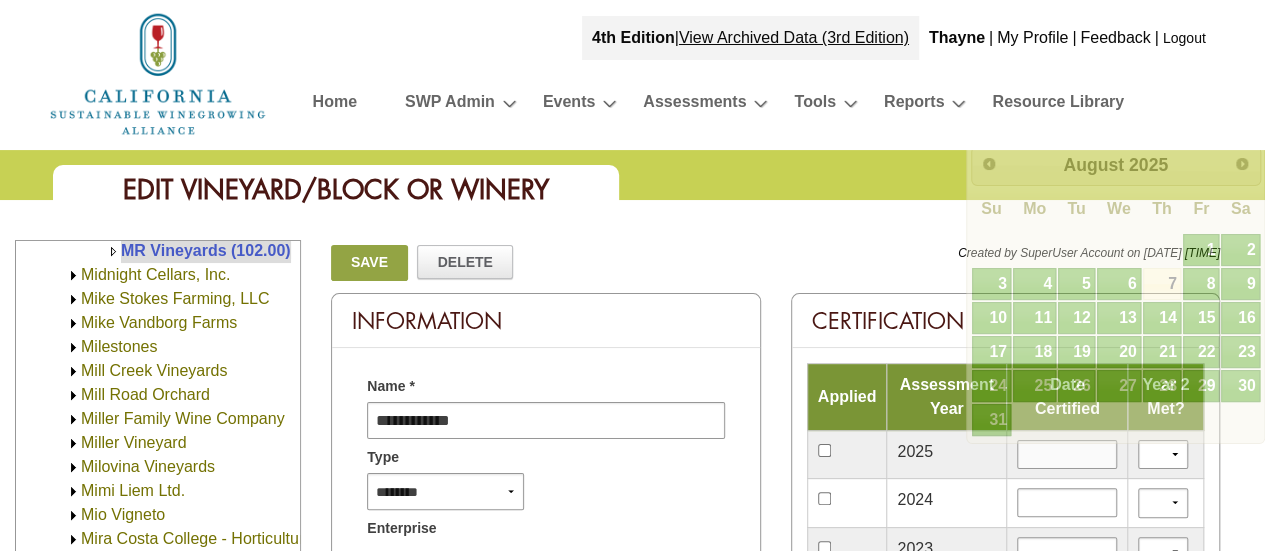 click at bounding box center [1067, 454] 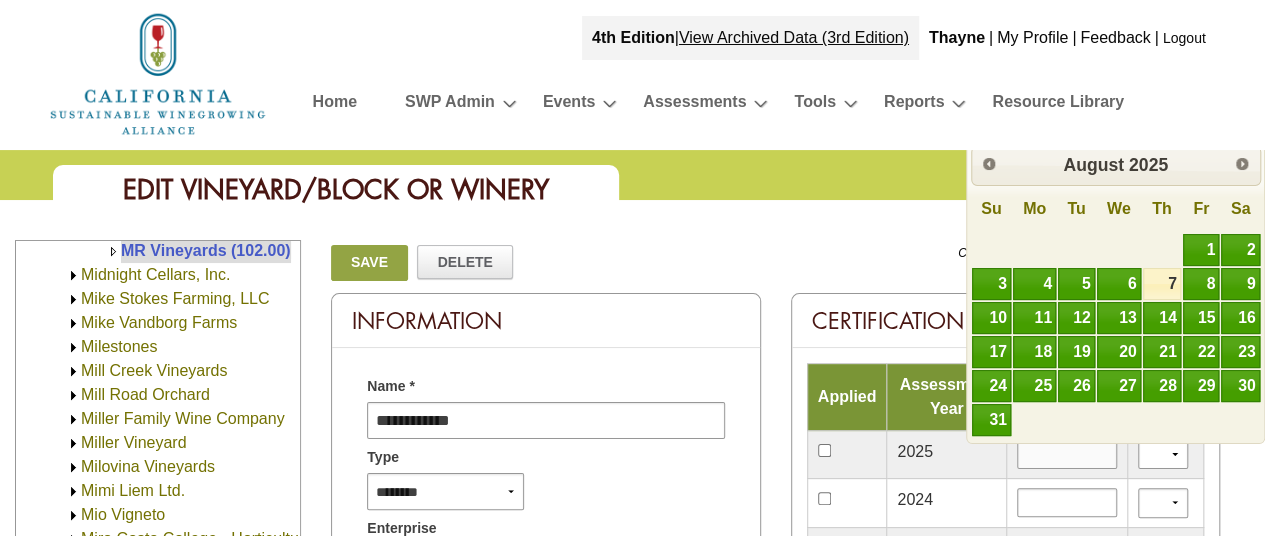 type on "*********" 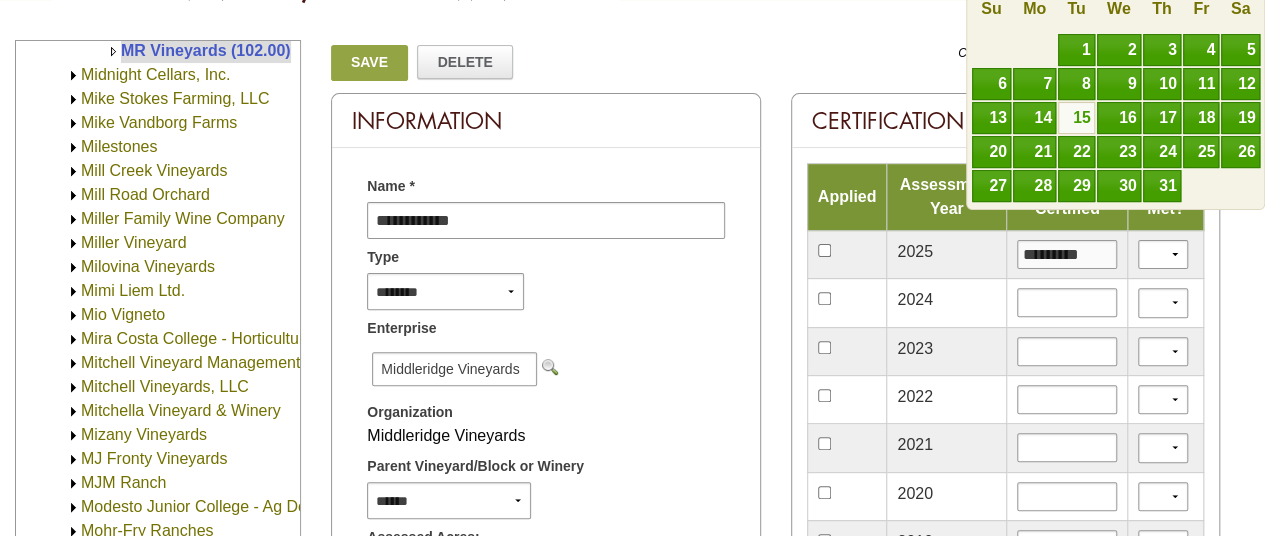 scroll, scrollTop: 0, scrollLeft: 0, axis: both 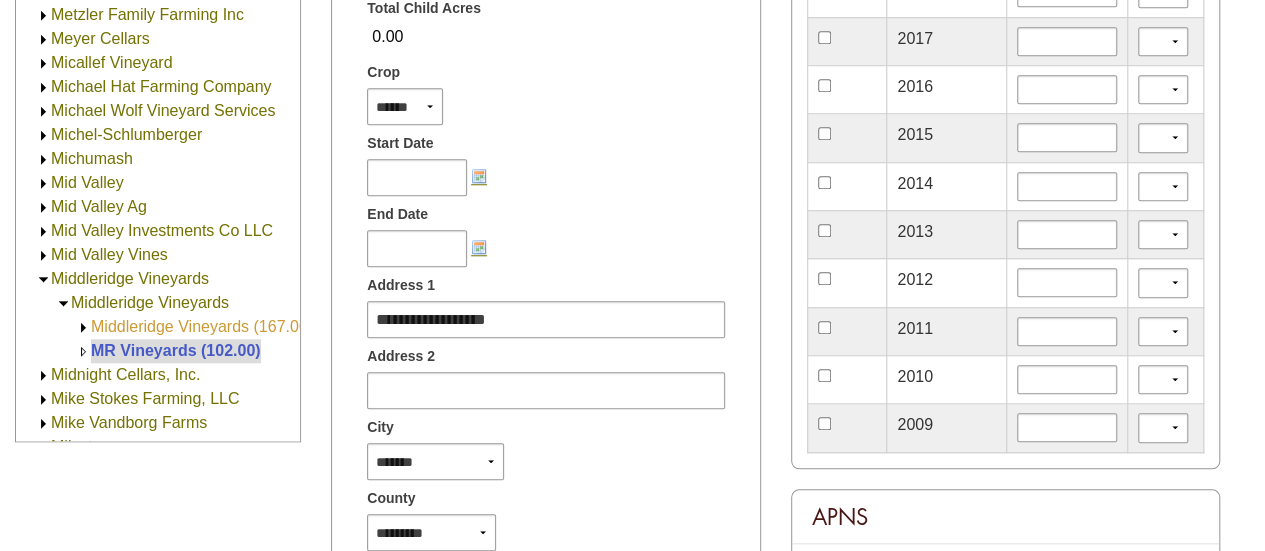 click on "Middleridge Vineyards (167.00)" at bounding box center [202, 326] 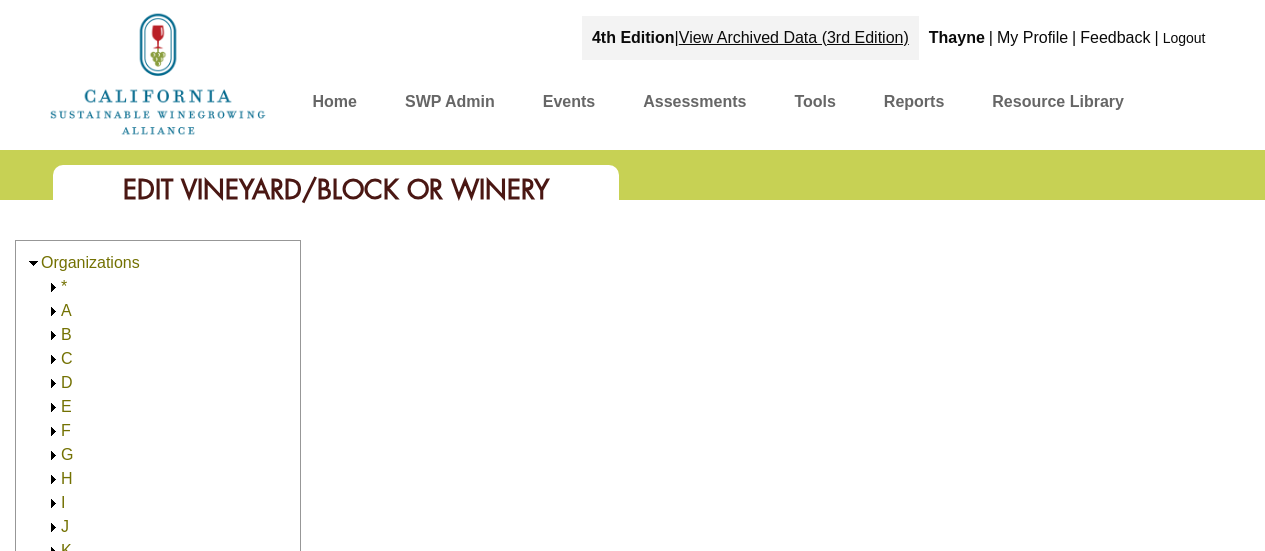 scroll, scrollTop: 0, scrollLeft: 0, axis: both 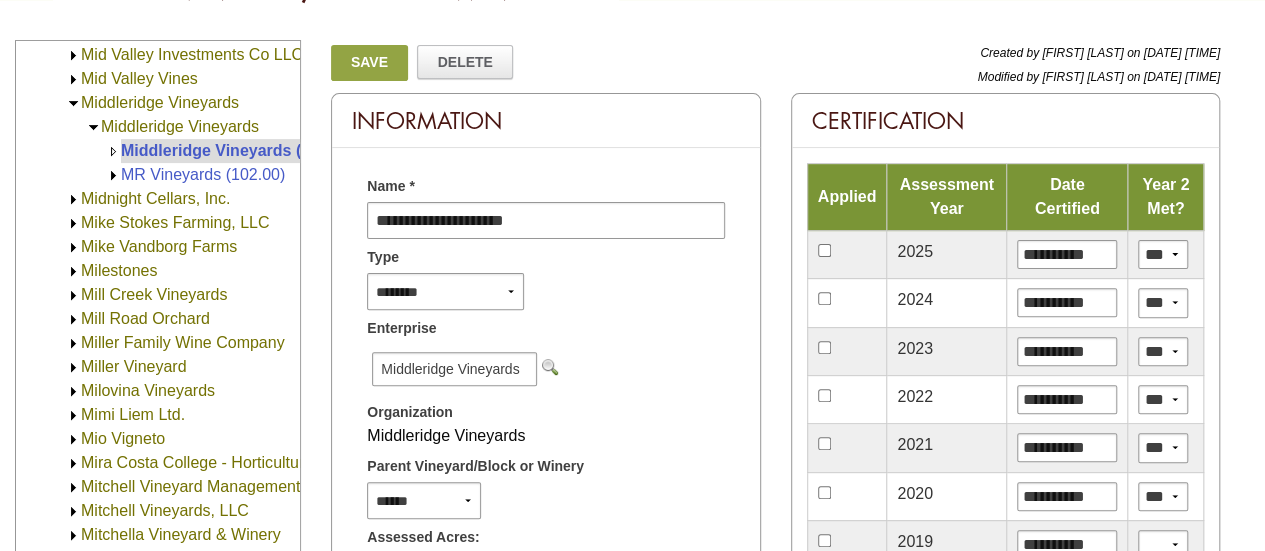 click on "Middleridge Vineyards" at bounding box center (180, 126) 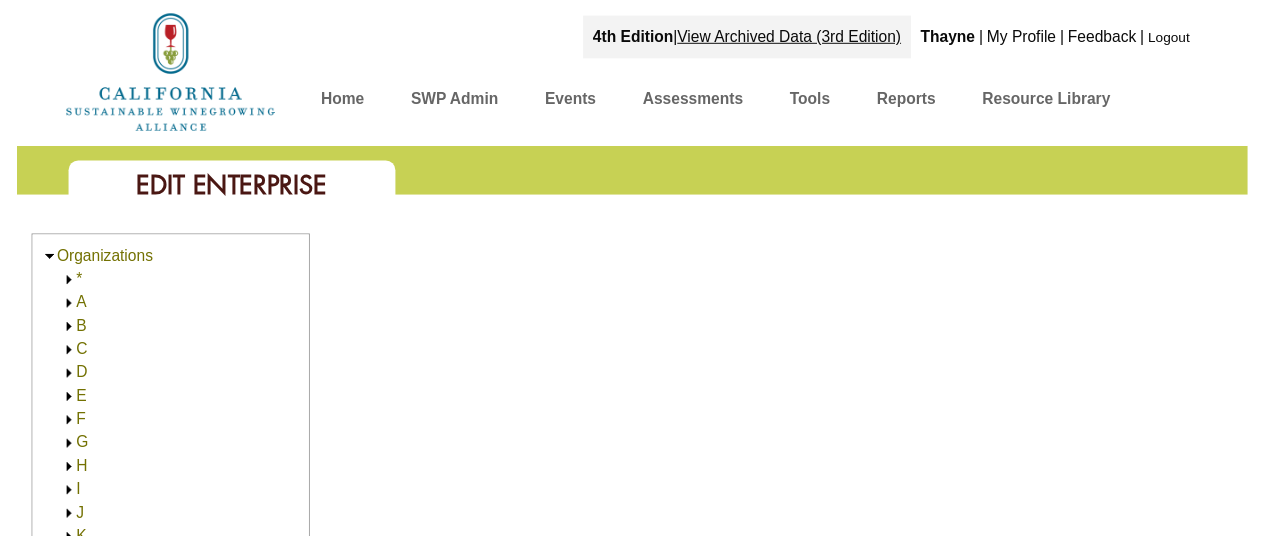 scroll, scrollTop: 0, scrollLeft: 0, axis: both 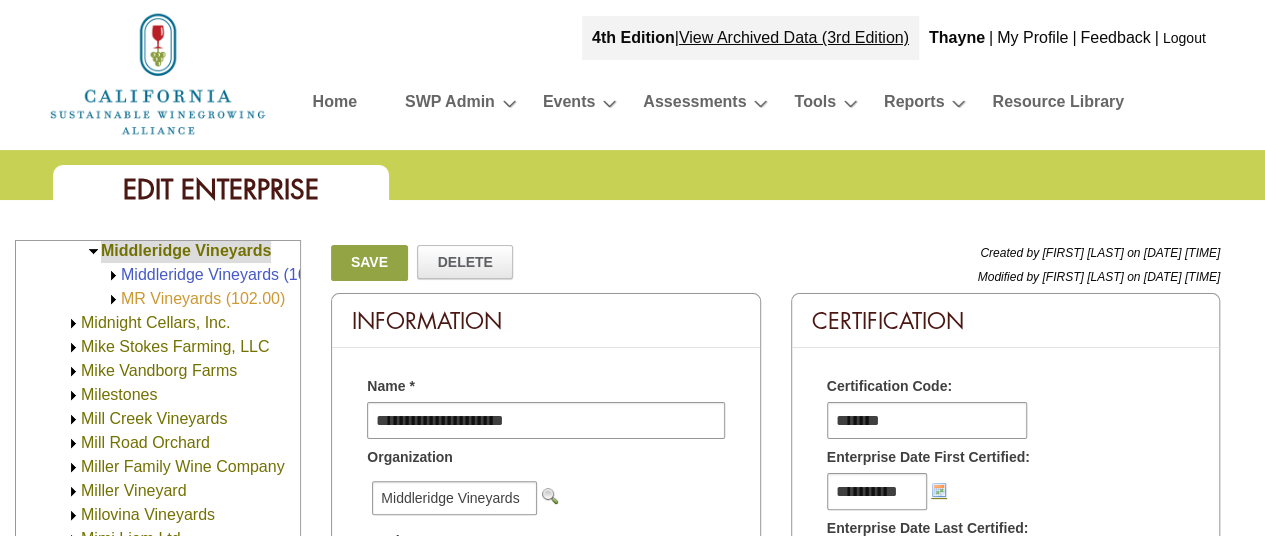 click on "MR Vineyards (102.00)" at bounding box center (203, 298) 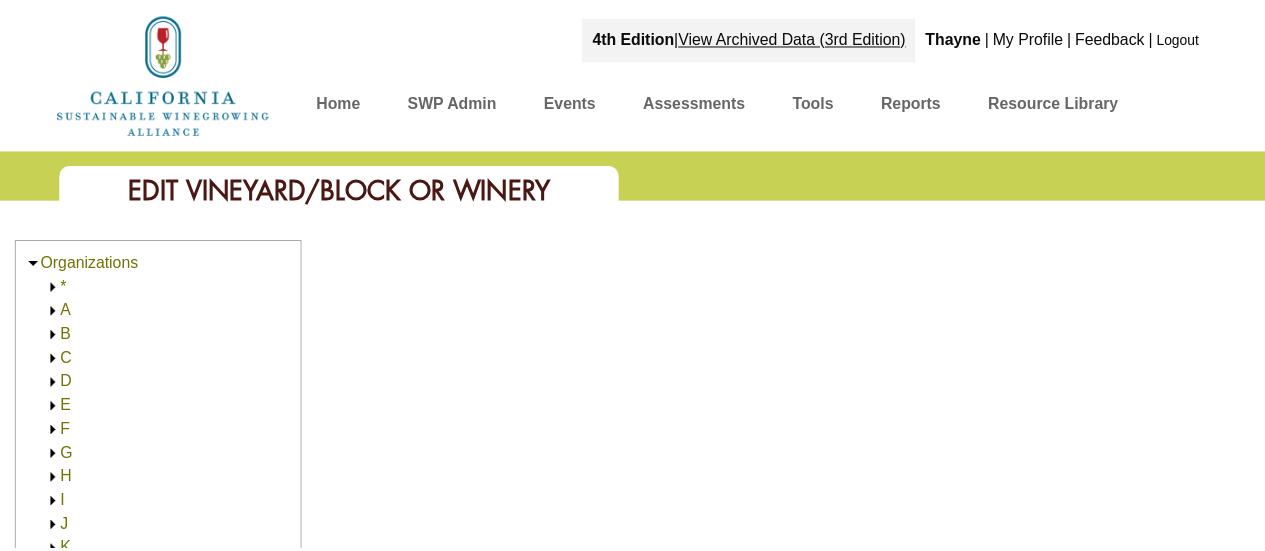 scroll, scrollTop: 0, scrollLeft: 0, axis: both 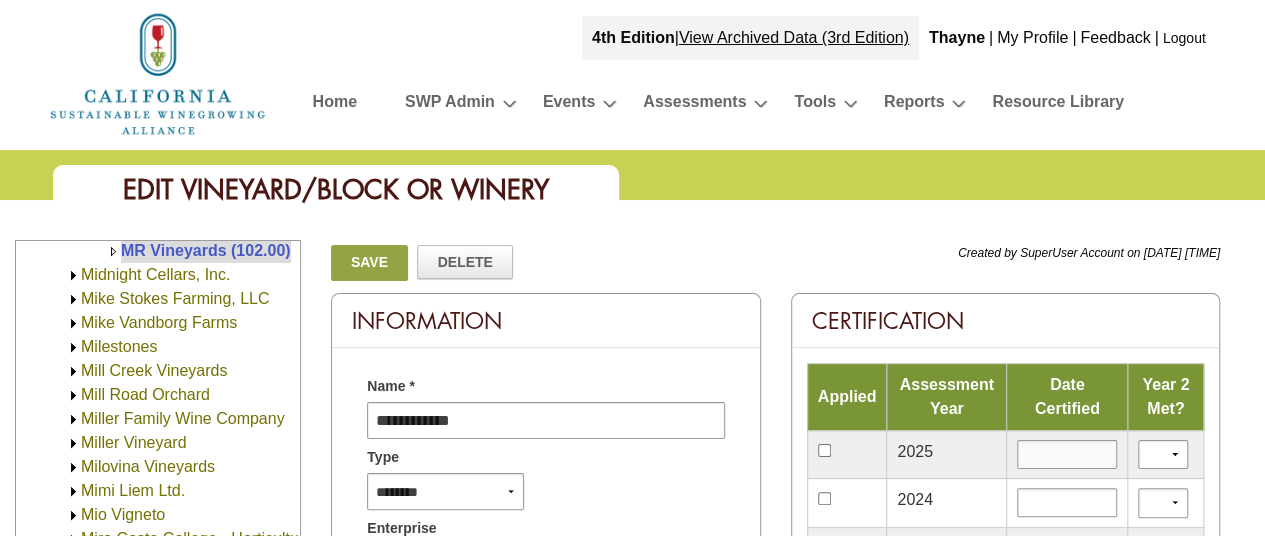 click at bounding box center [1067, 454] 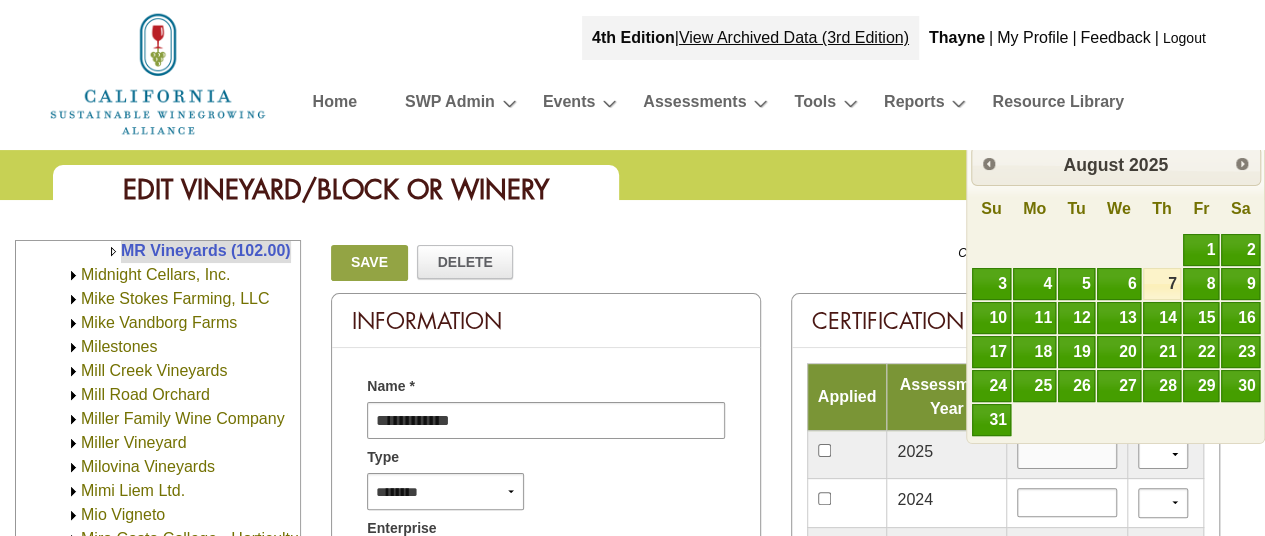 type on "*********" 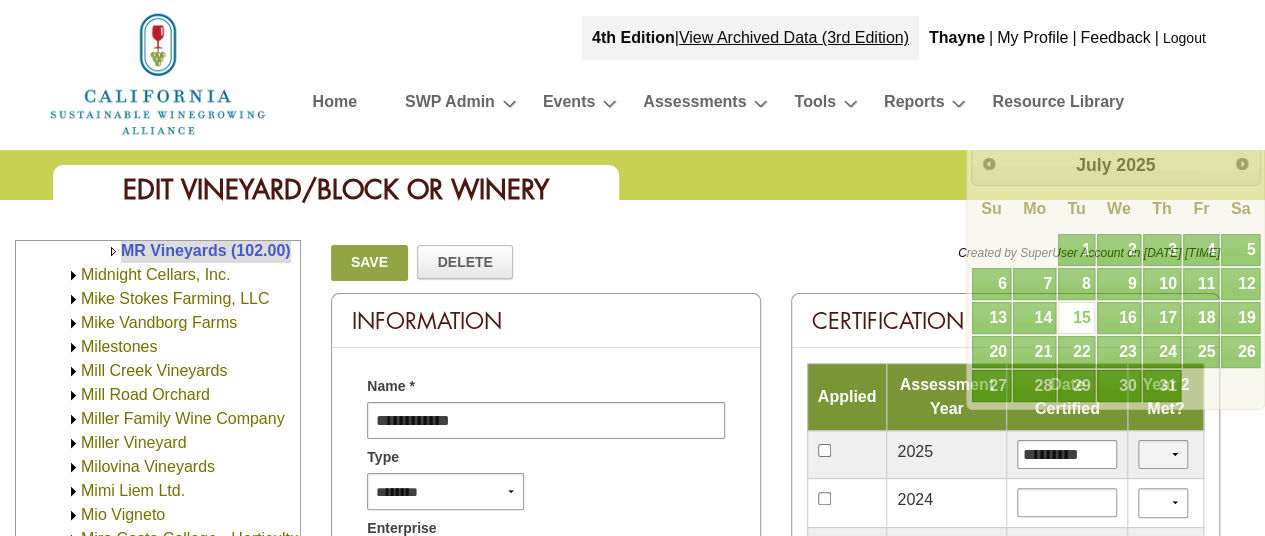 click on "***
**" at bounding box center [1163, 454] 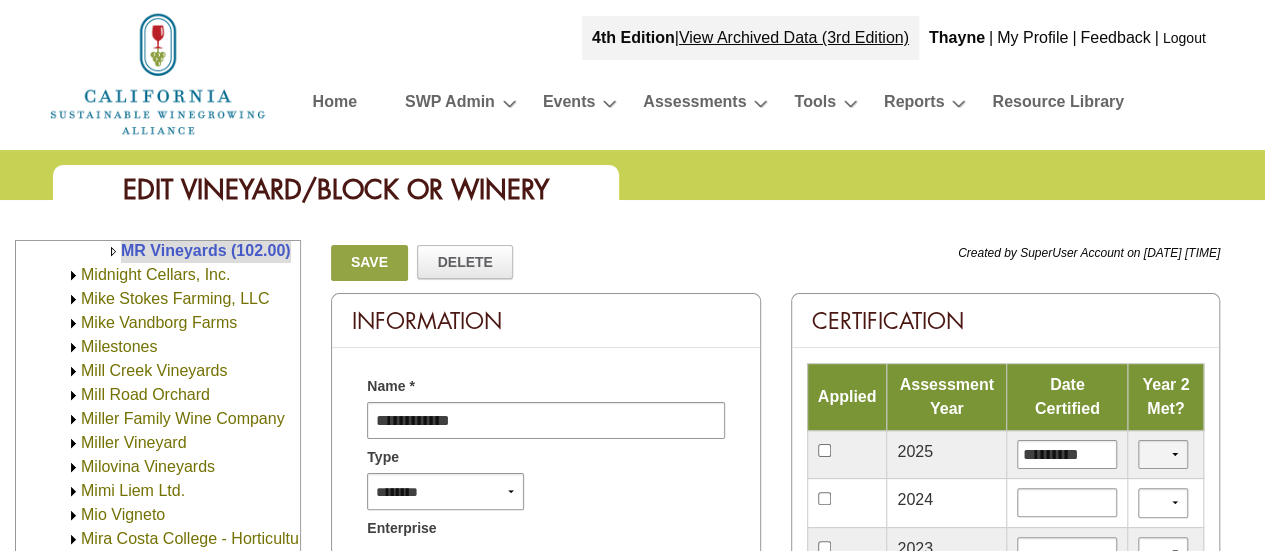 select on "*" 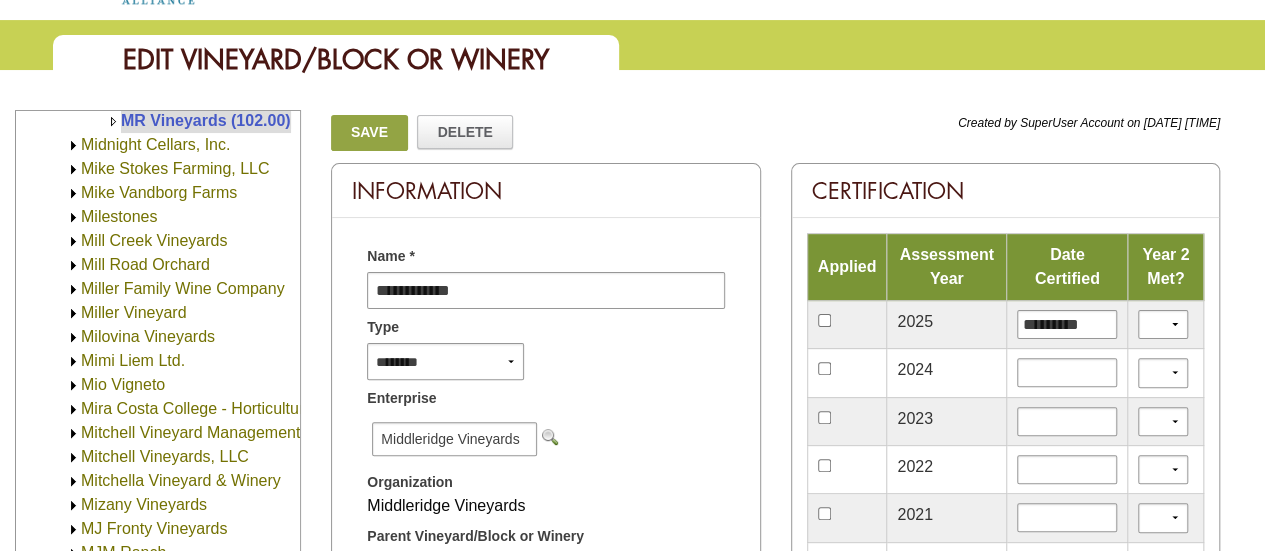 scroll, scrollTop: 100, scrollLeft: 0, axis: vertical 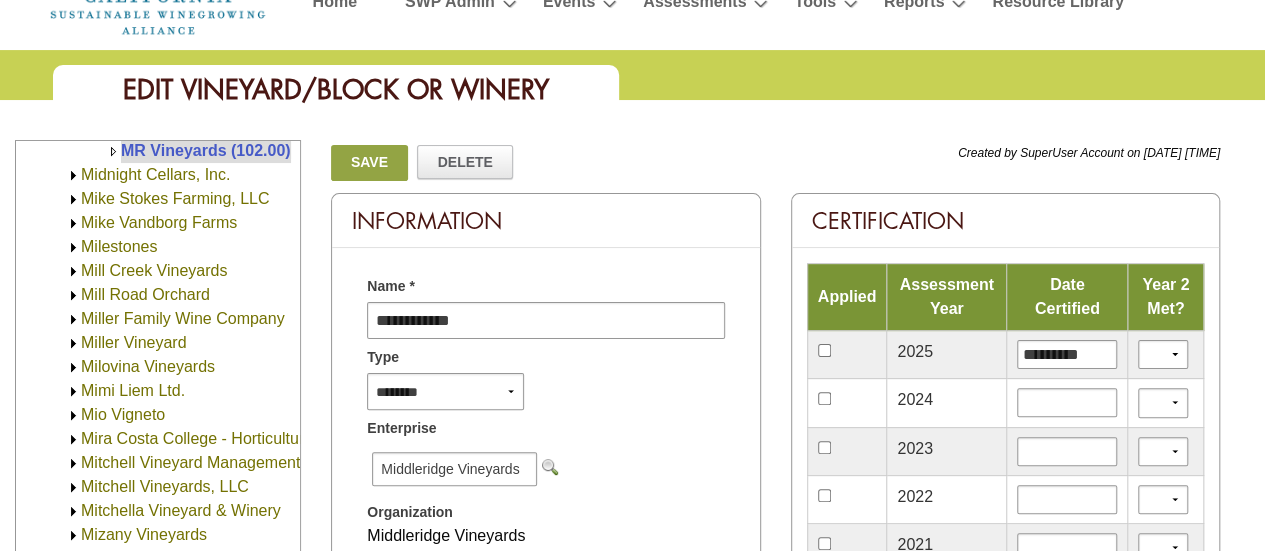 click on "Save" at bounding box center [369, 163] 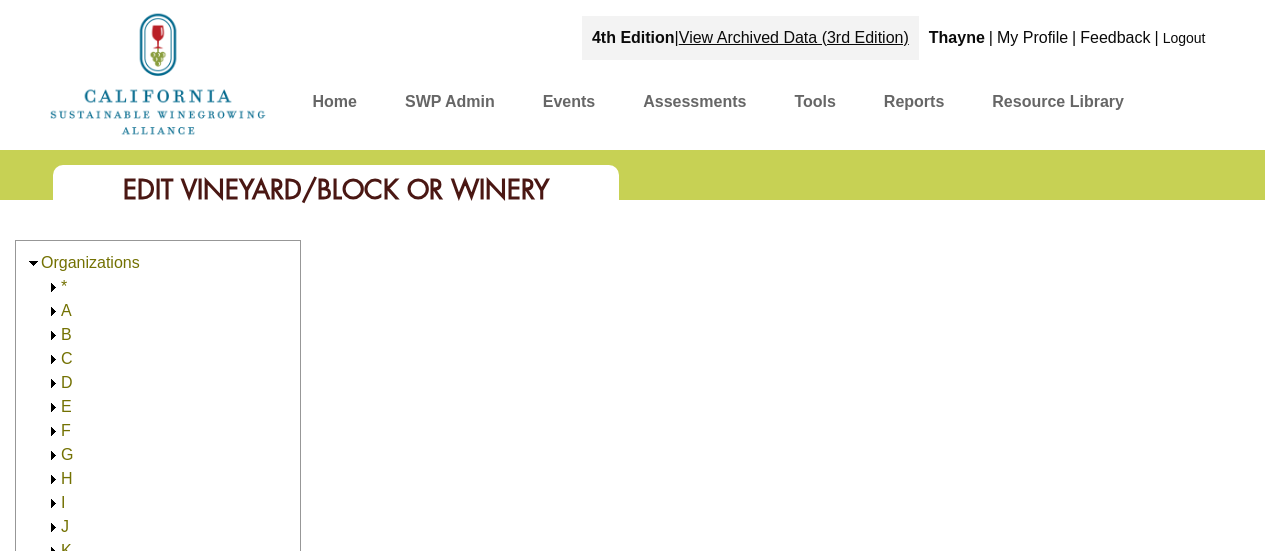 scroll, scrollTop: 0, scrollLeft: 0, axis: both 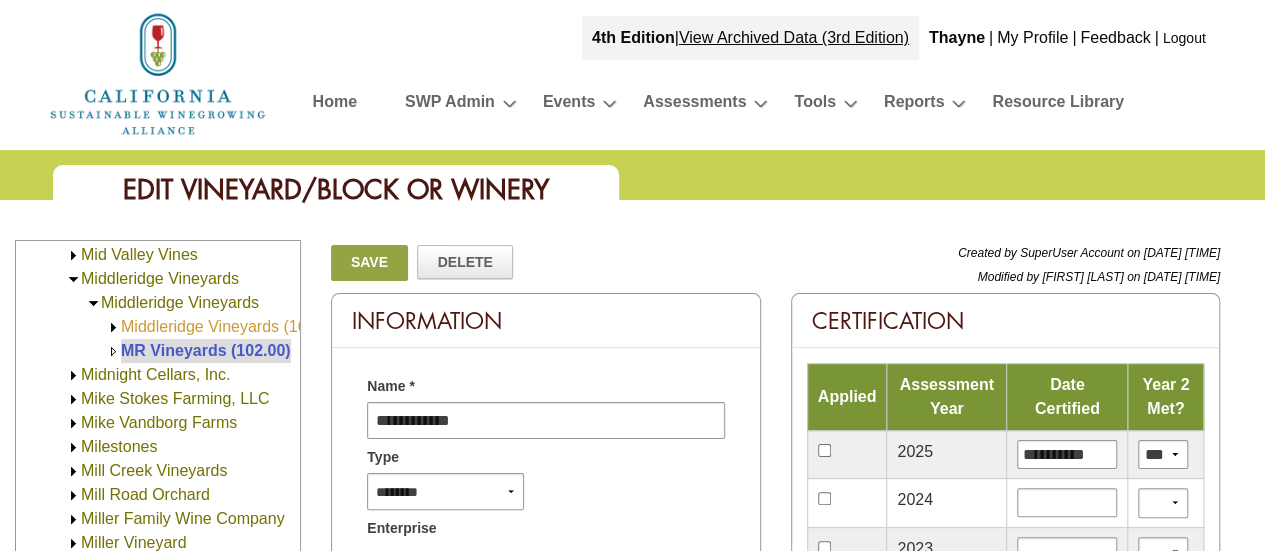 click on "Middleridge Vineyards (167.00)" at bounding box center [232, 326] 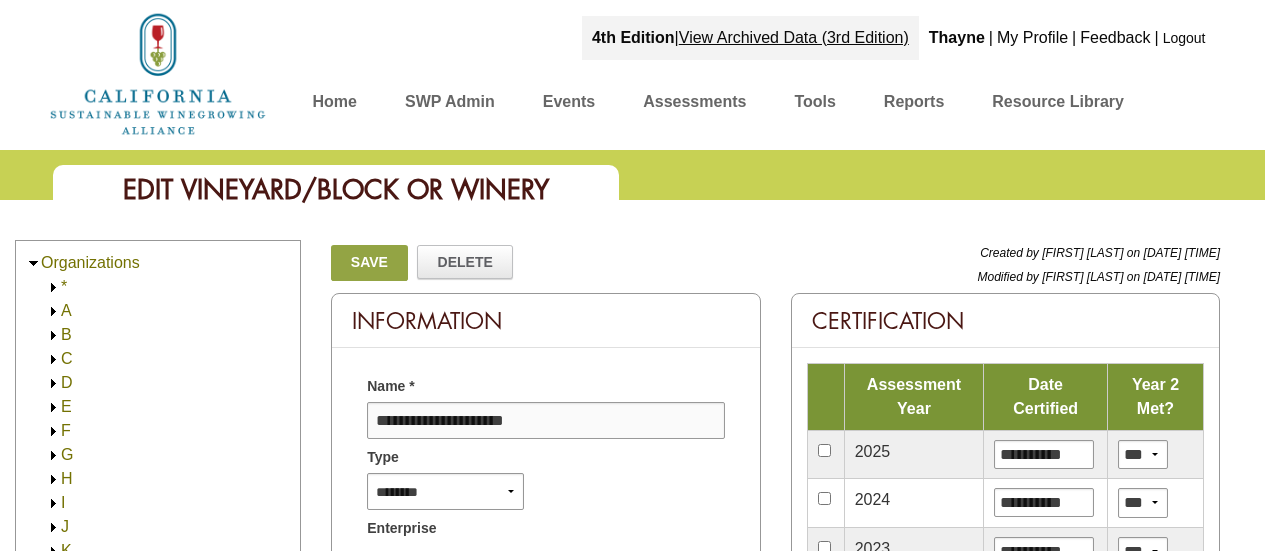 scroll, scrollTop: 0, scrollLeft: 0, axis: both 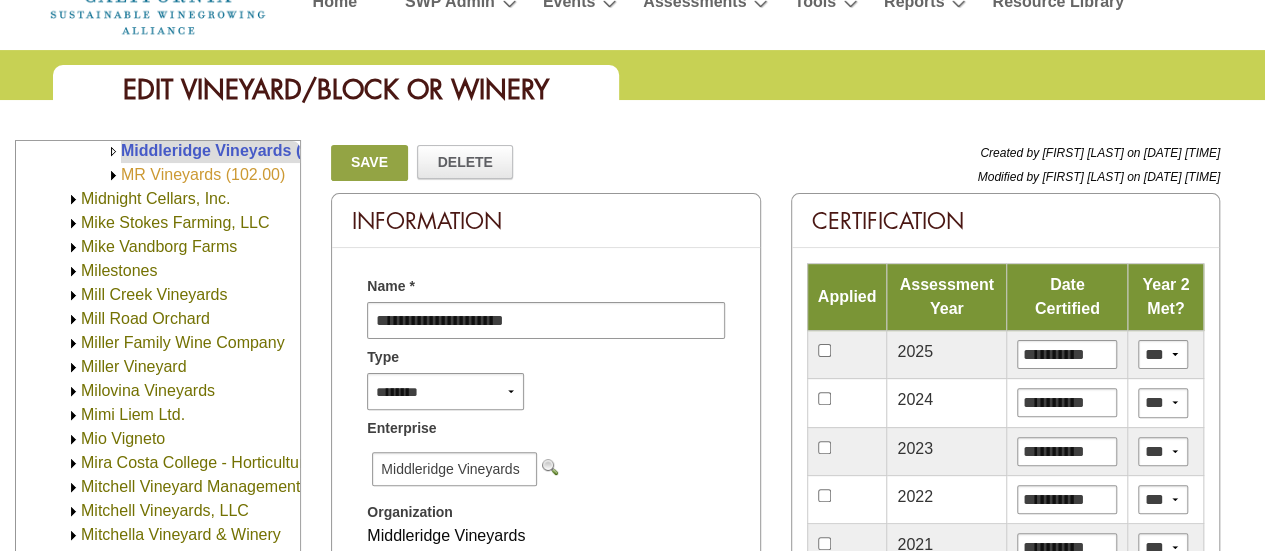 click on "MR Vineyards (102.00)" at bounding box center [203, 174] 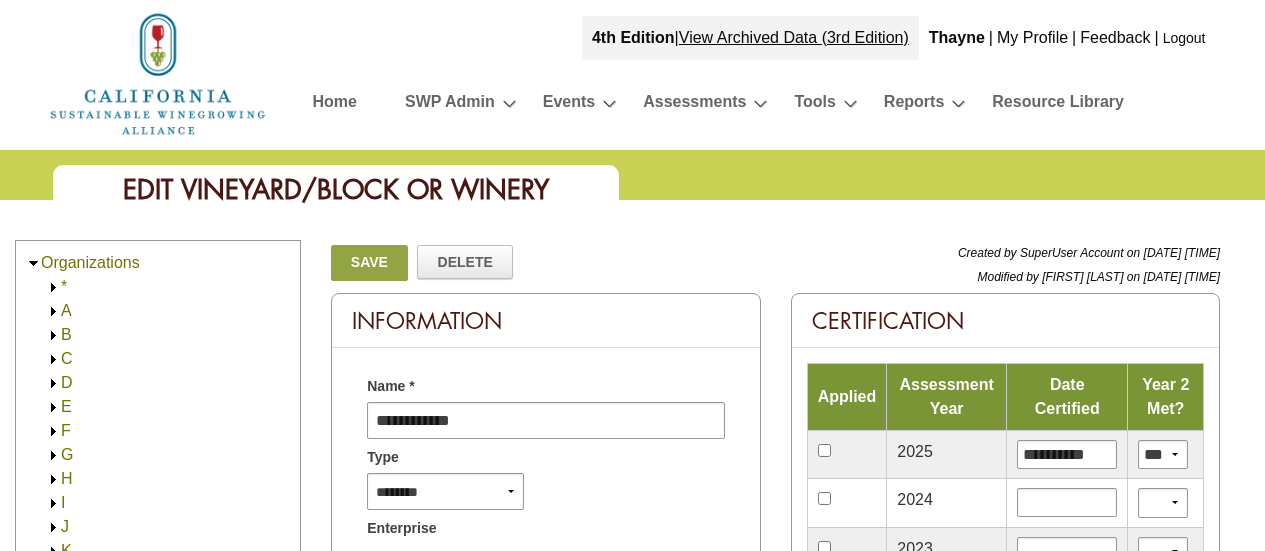scroll, scrollTop: 0, scrollLeft: 0, axis: both 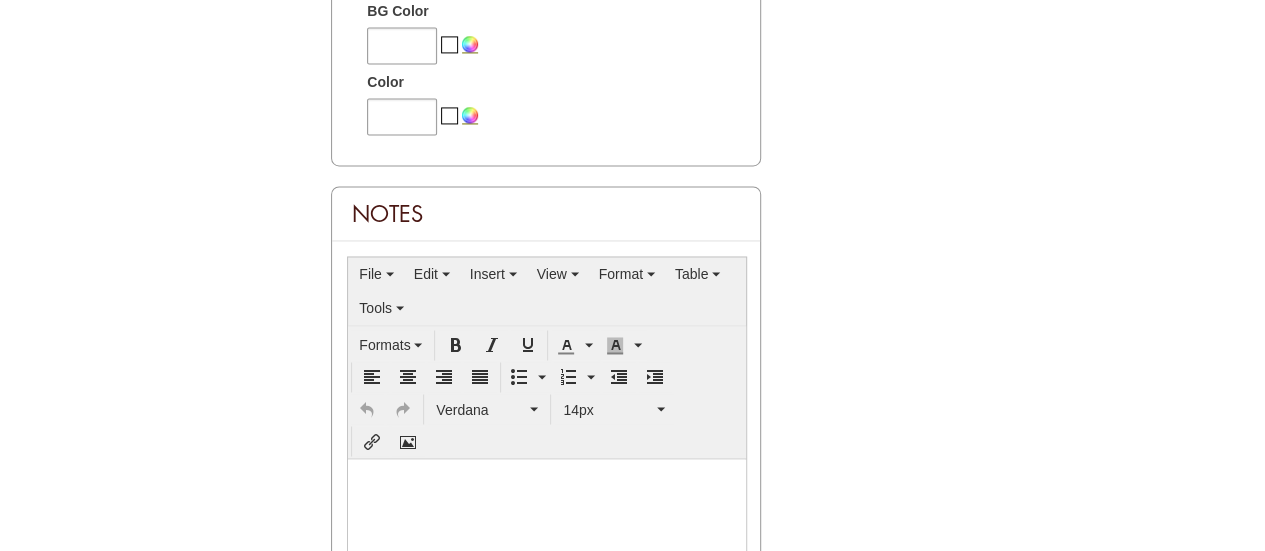 click at bounding box center (546, 482) 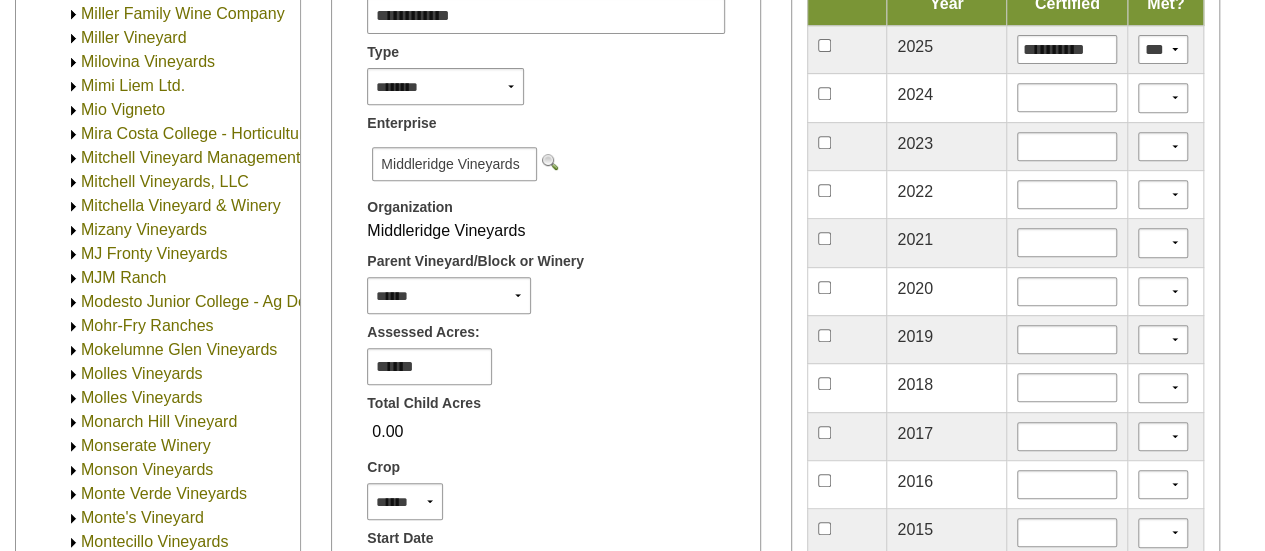 scroll, scrollTop: 92, scrollLeft: 0, axis: vertical 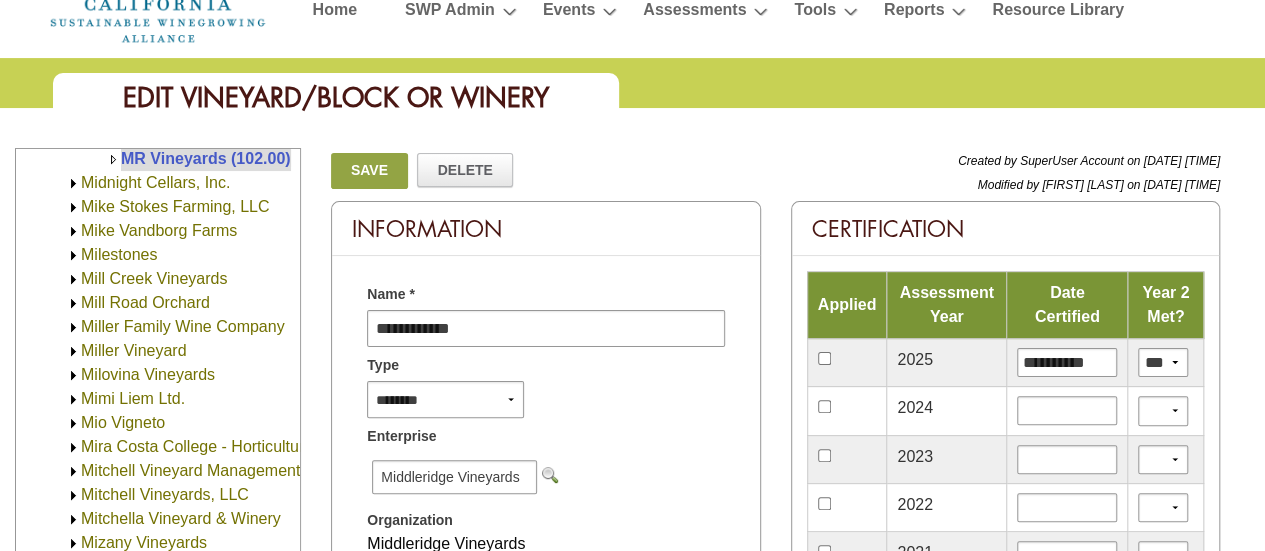 click on "Save" at bounding box center [369, 171] 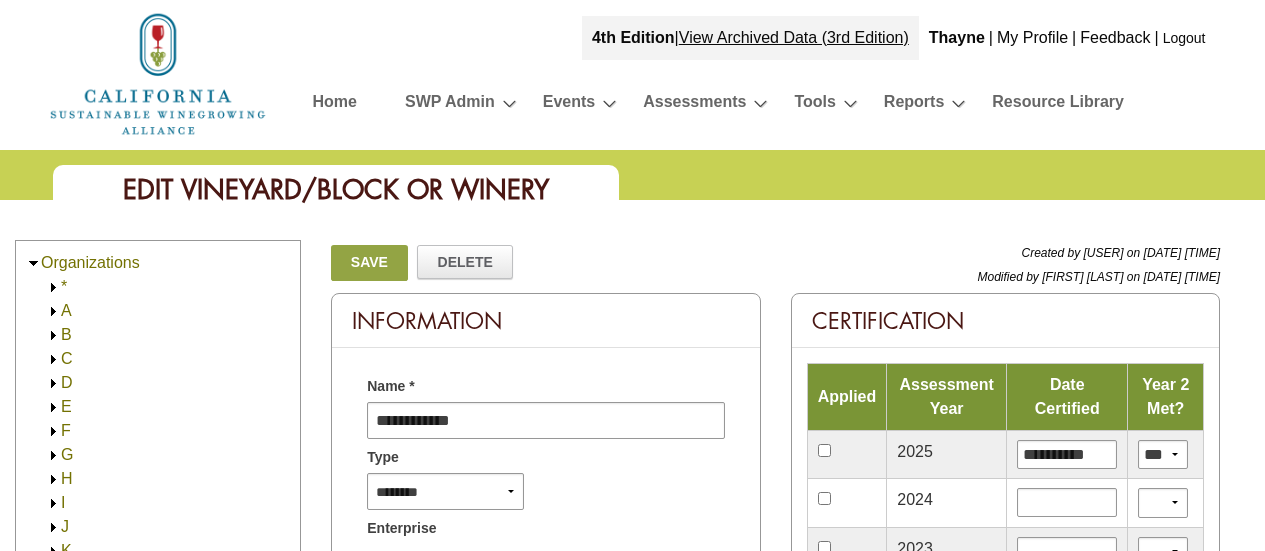 scroll, scrollTop: 0, scrollLeft: 0, axis: both 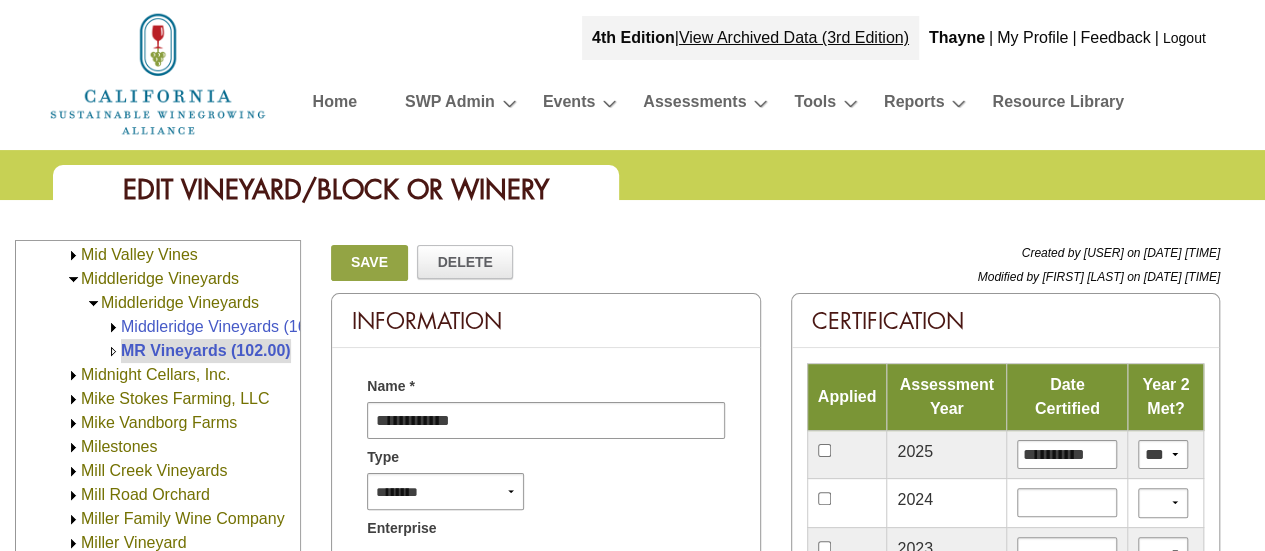 click on "Middleridge Vineyards" at bounding box center (180, 302) 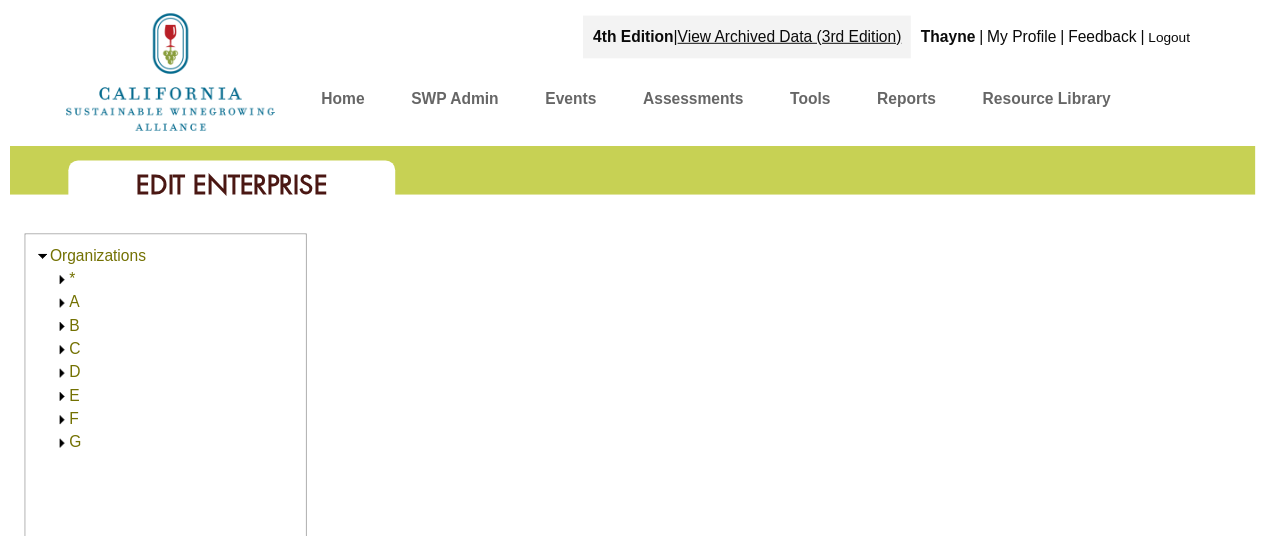 scroll, scrollTop: 0, scrollLeft: 0, axis: both 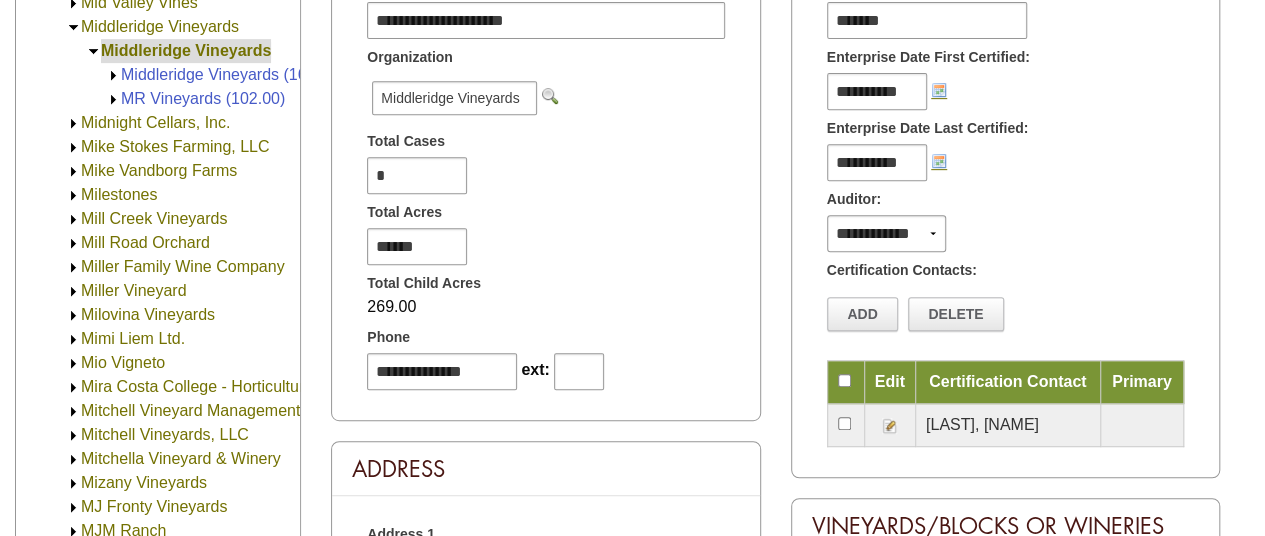 click on "Mitchell Vineyards, LLC" at bounding box center [165, 434] 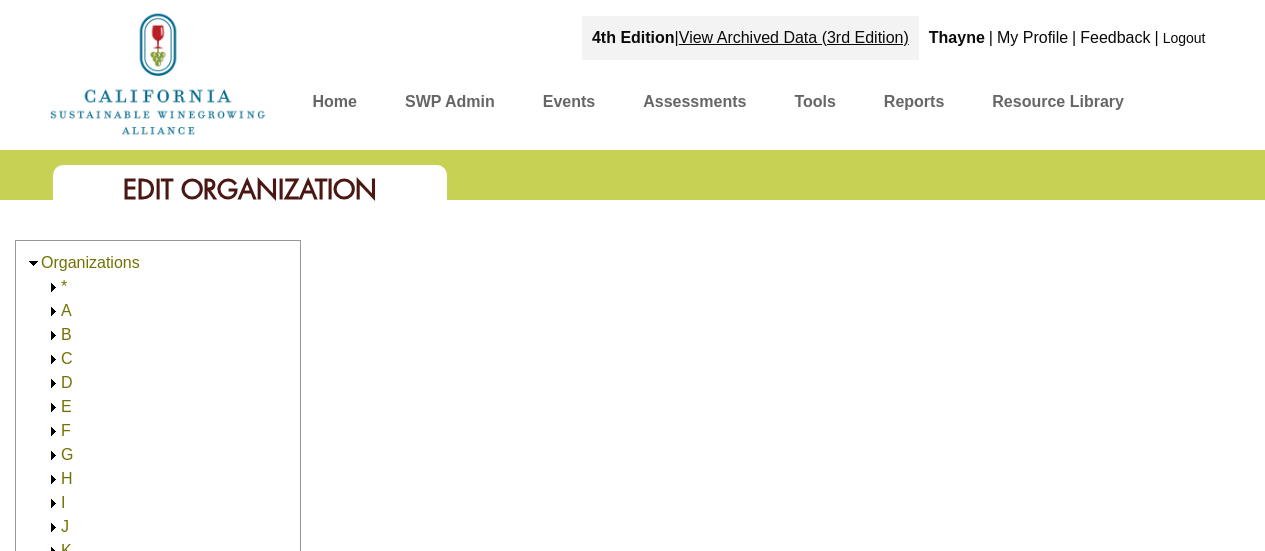 scroll, scrollTop: 0, scrollLeft: 0, axis: both 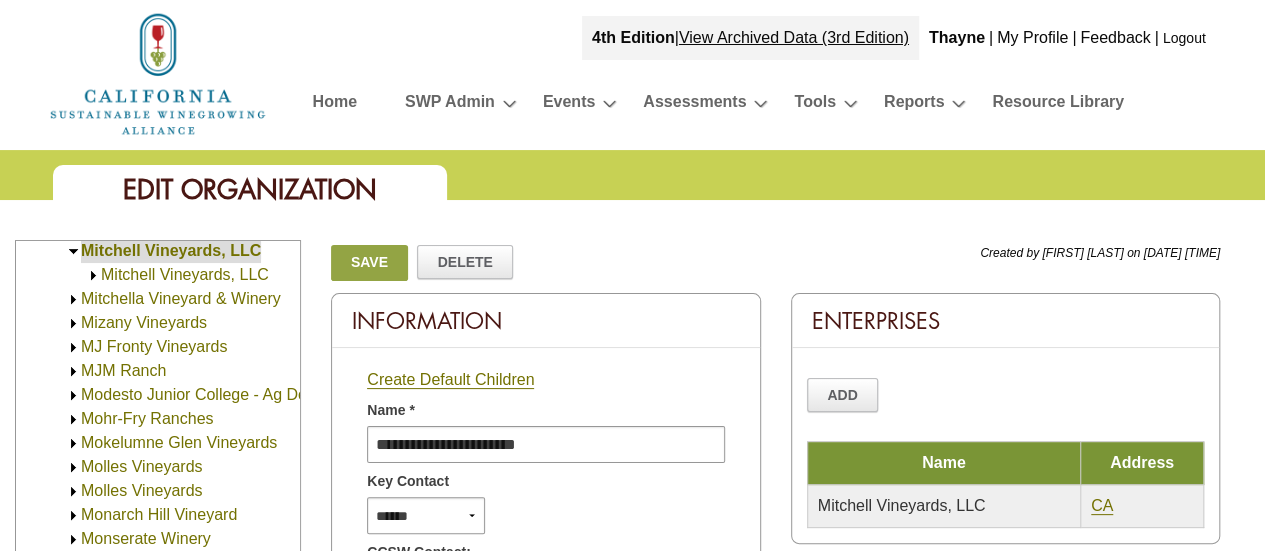click on "Mitchell Vineyards, LLC" at bounding box center [185, 274] 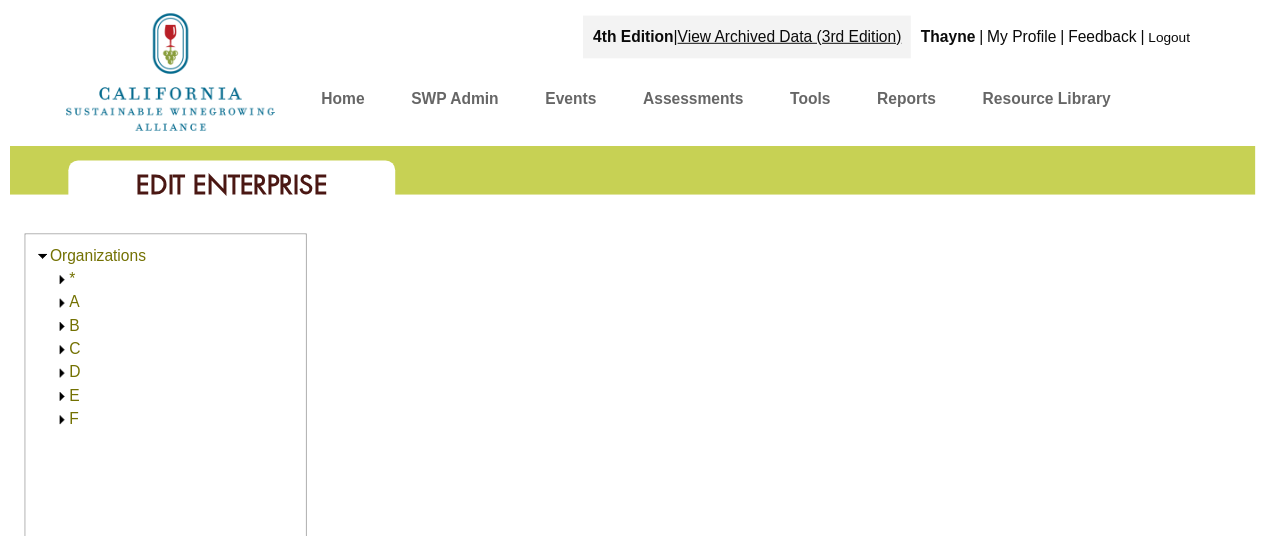 scroll, scrollTop: 0, scrollLeft: 0, axis: both 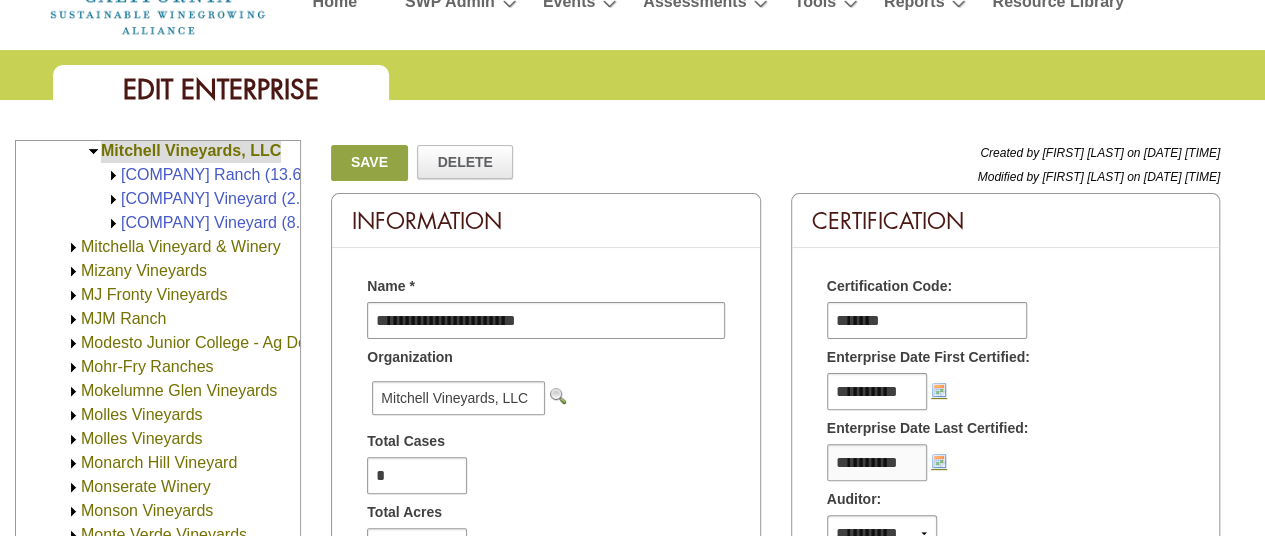 click on "**********" at bounding box center [877, 462] 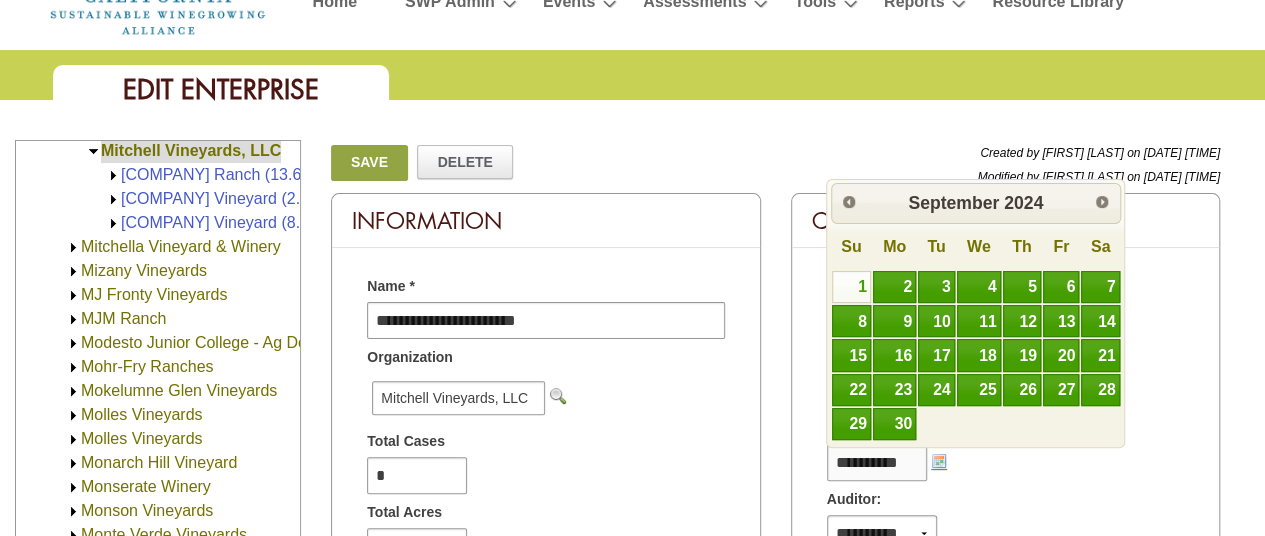 drag, startPoint x: 915, startPoint y: 461, endPoint x: 830, endPoint y: 467, distance: 85.2115 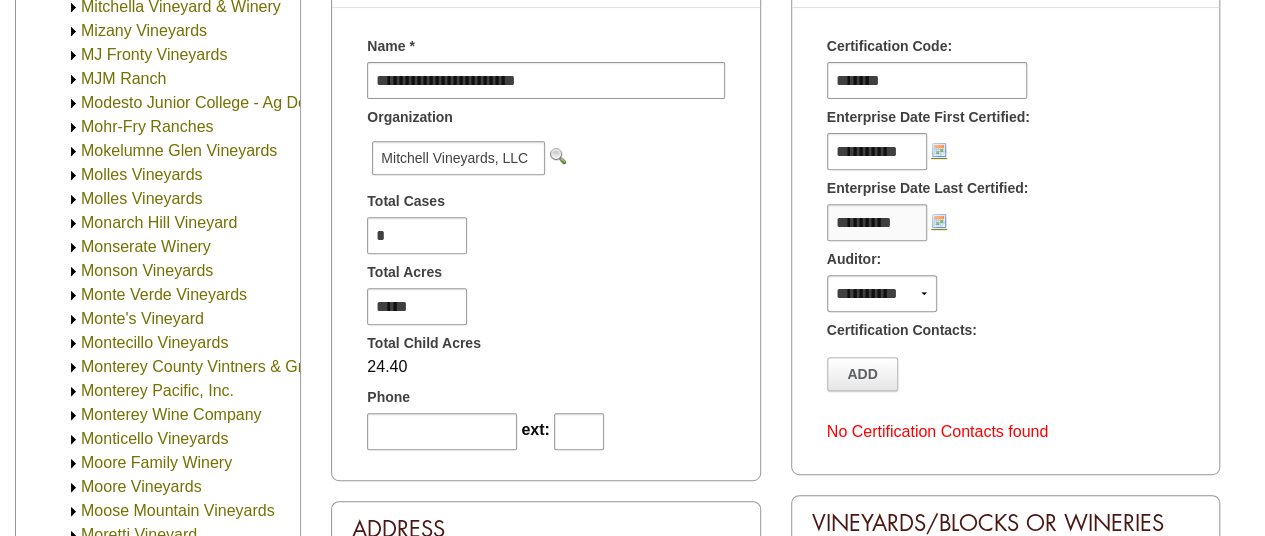 scroll, scrollTop: 400, scrollLeft: 0, axis: vertical 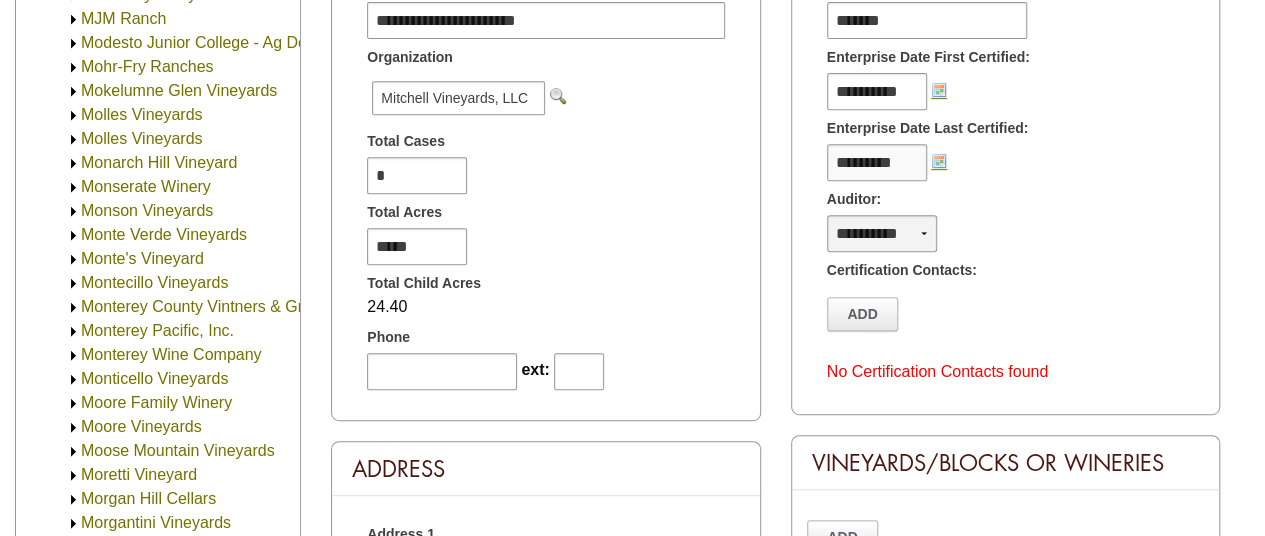 type on "*********" 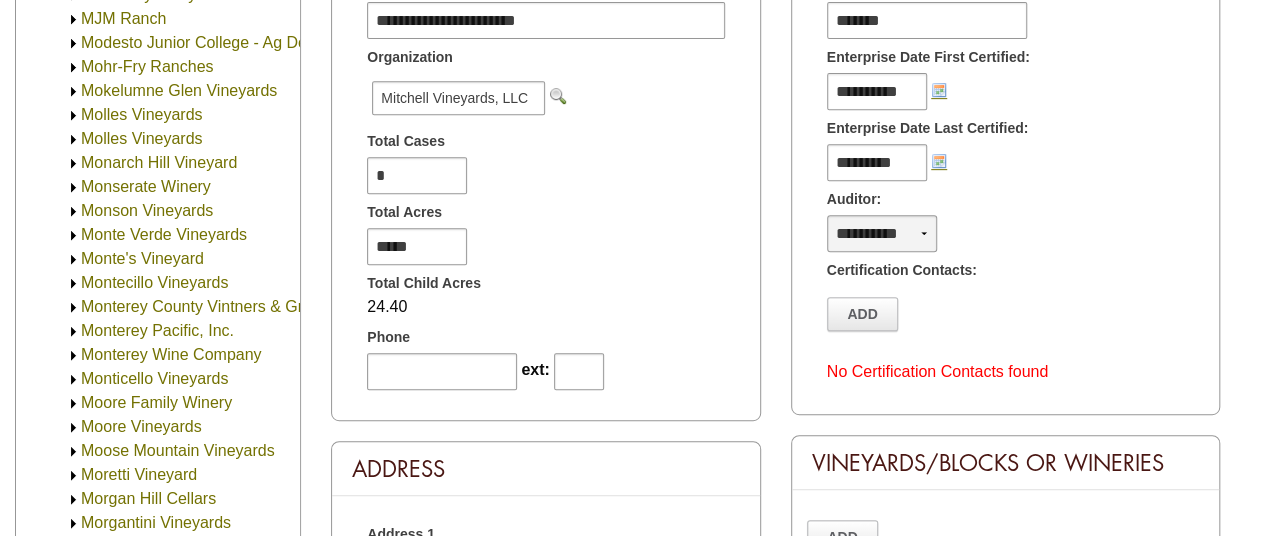 click on "**********" at bounding box center [882, 233] 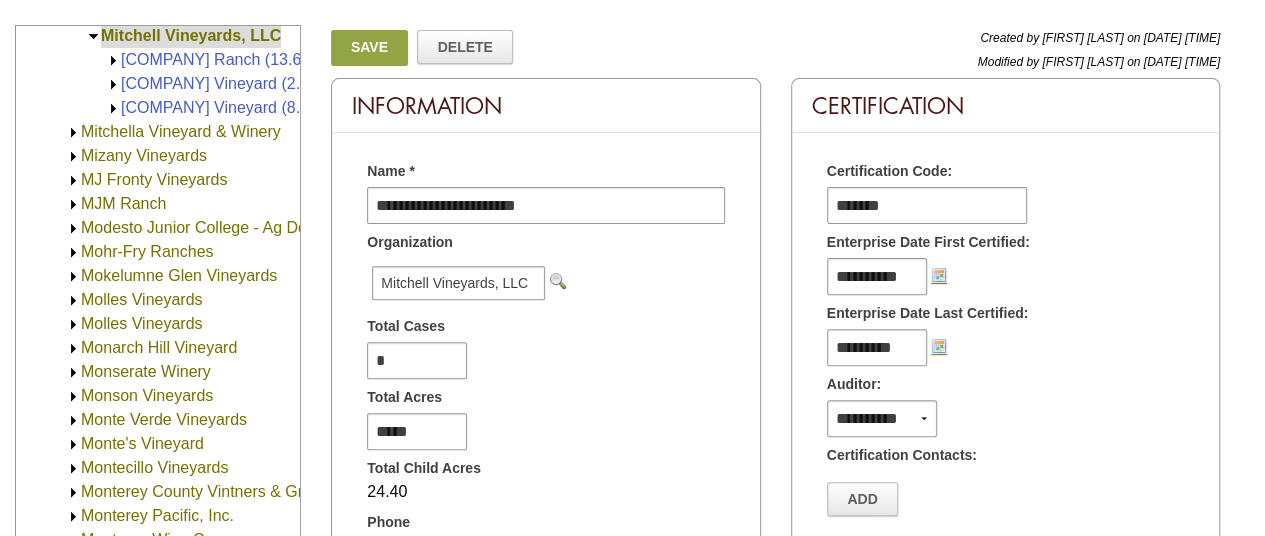 scroll, scrollTop: 0, scrollLeft: 0, axis: both 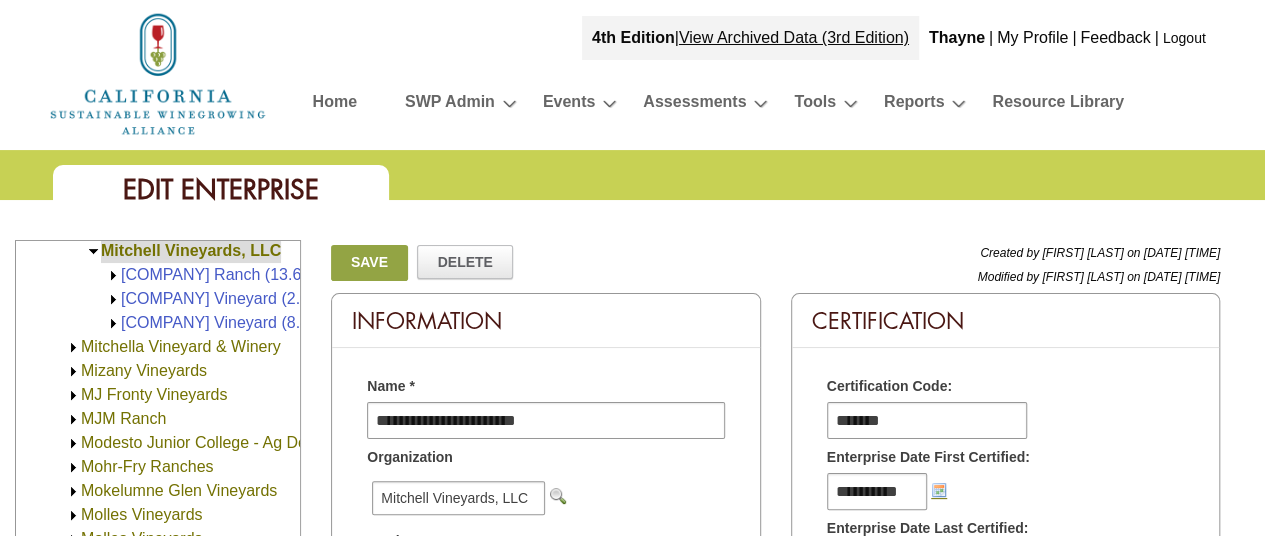 click on "Save" at bounding box center (369, 263) 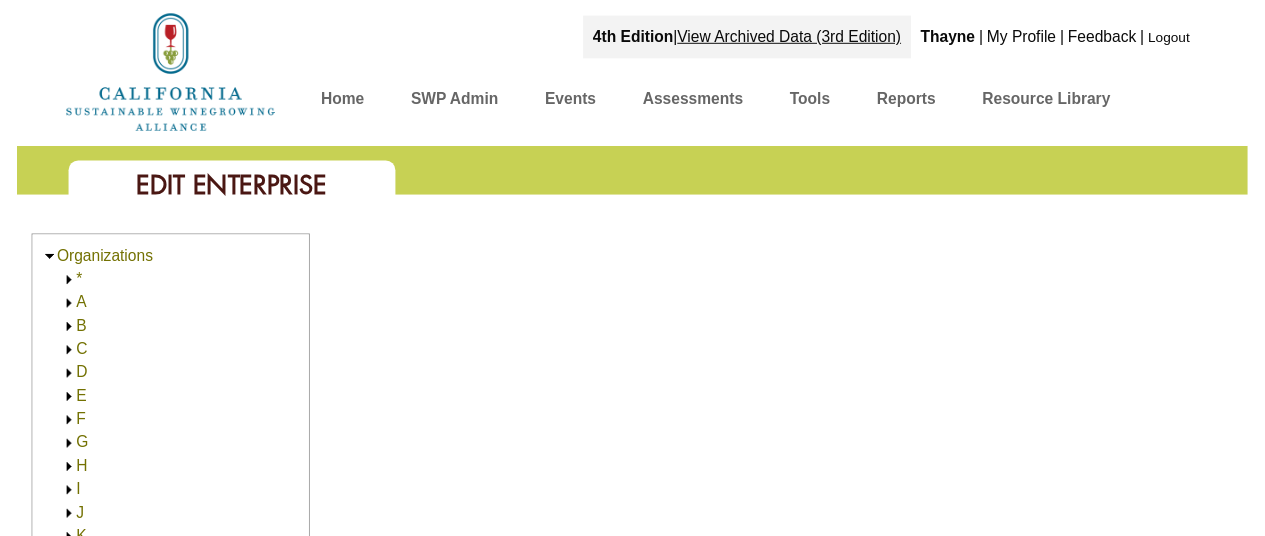 scroll, scrollTop: 0, scrollLeft: 0, axis: both 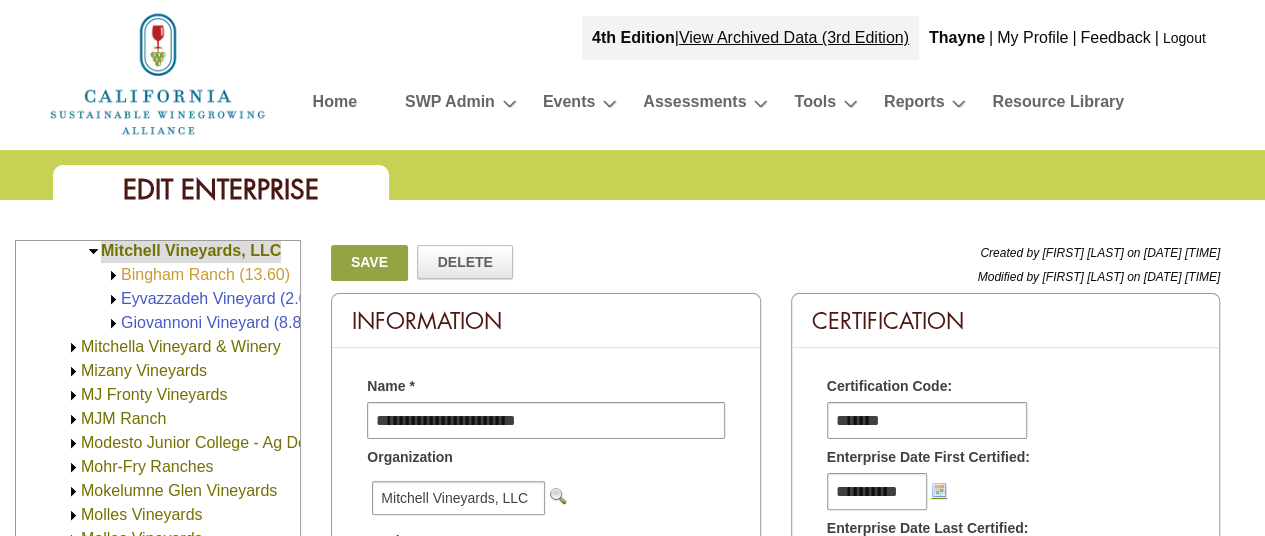 click on "Bingham Ranch  (13.60)" at bounding box center (205, 274) 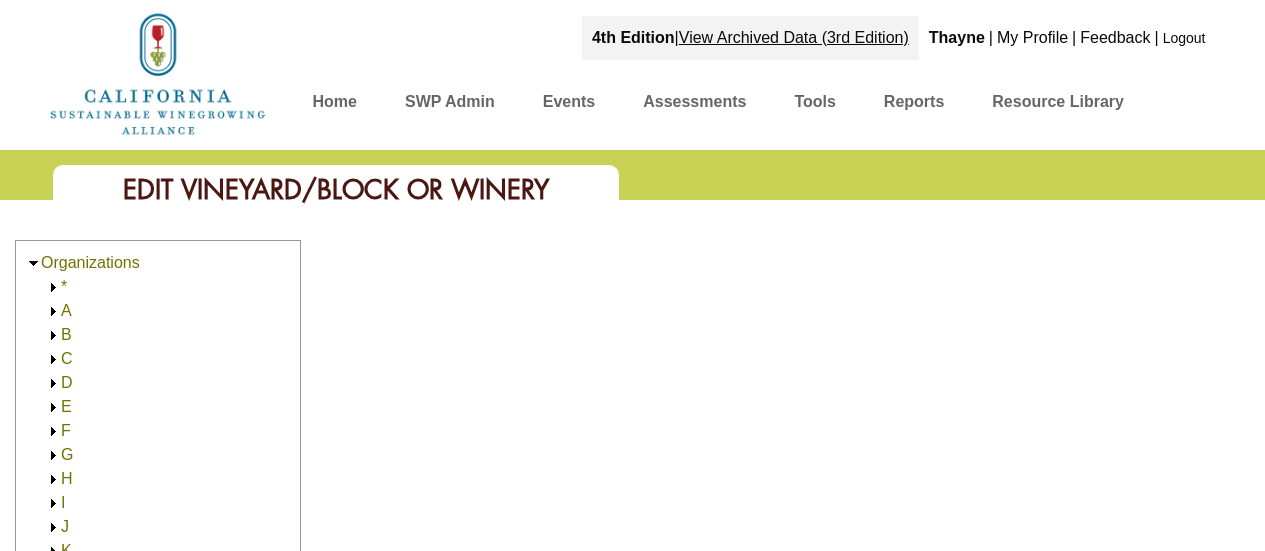 scroll, scrollTop: 0, scrollLeft: 0, axis: both 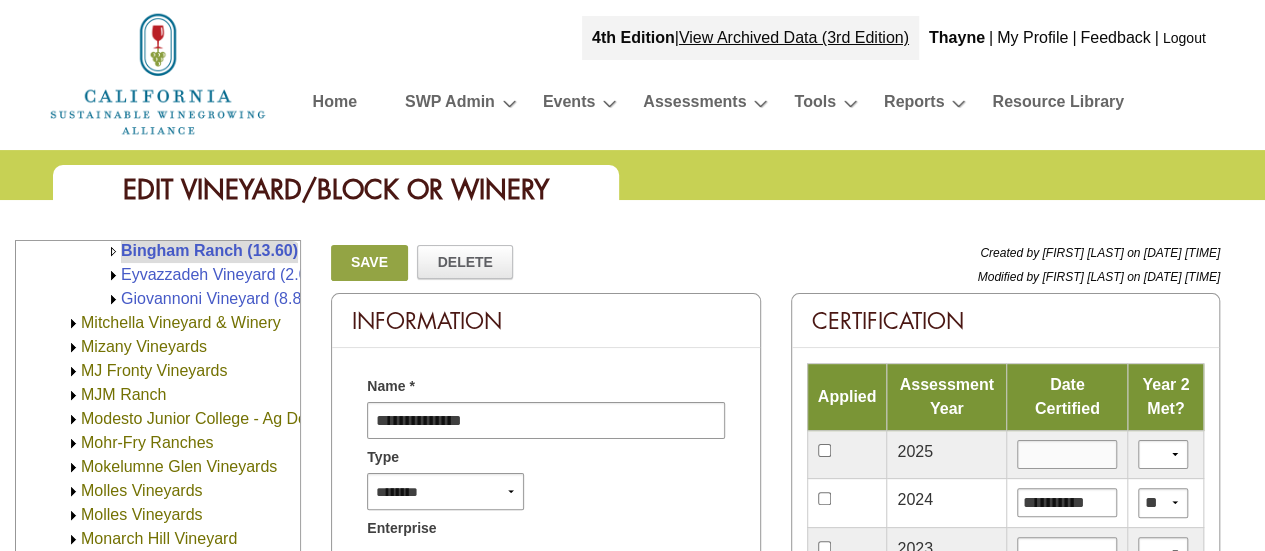 click at bounding box center (1067, 454) 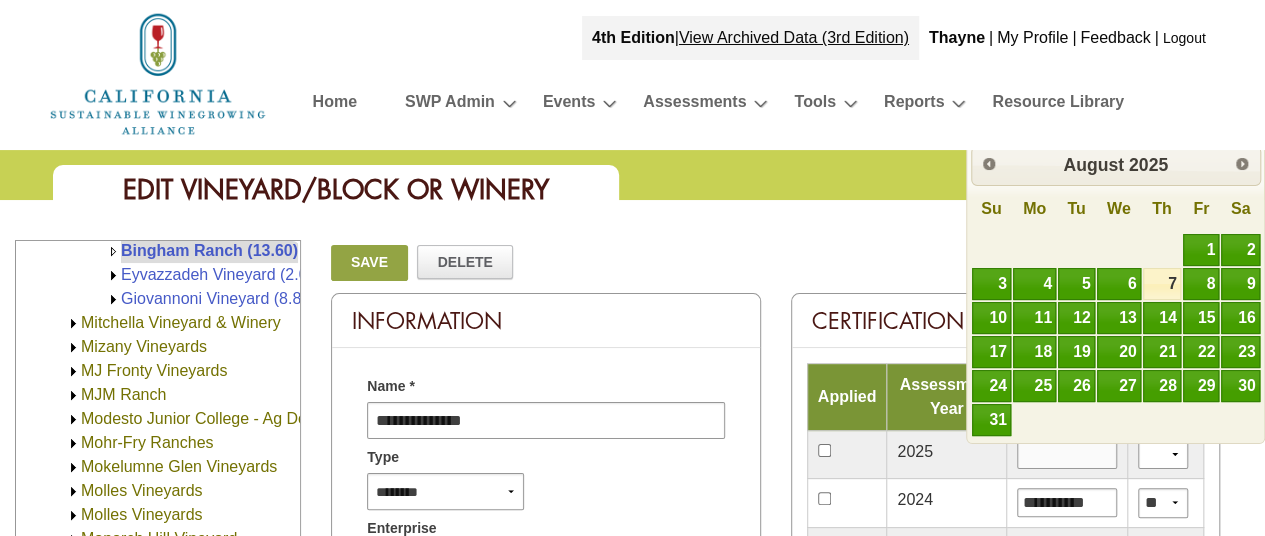 type on "*********" 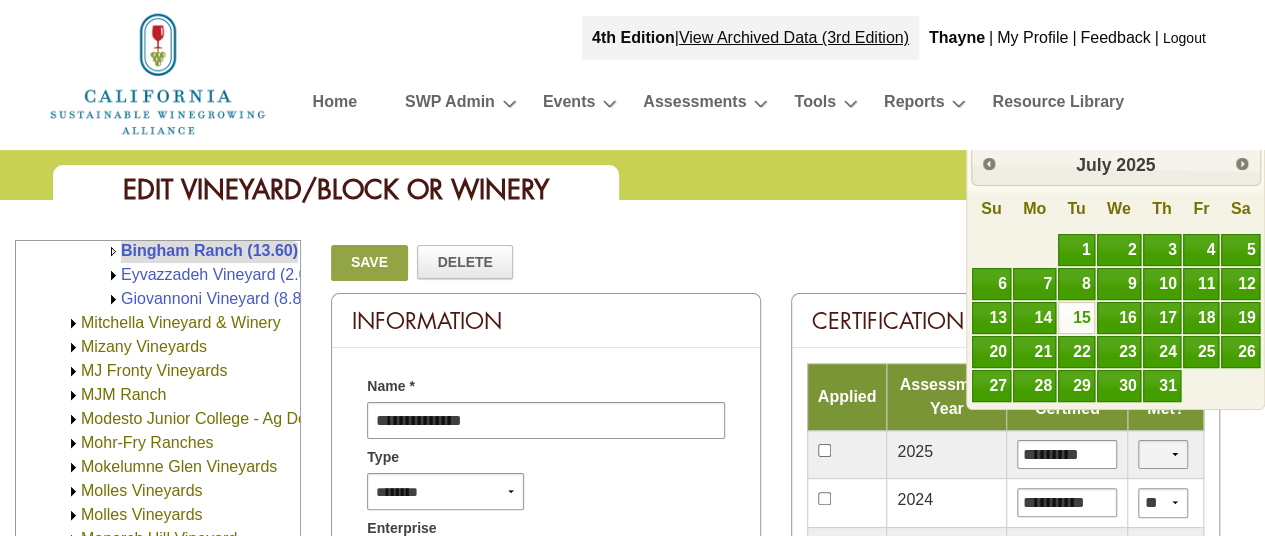 click on "***
**" at bounding box center (1163, 454) 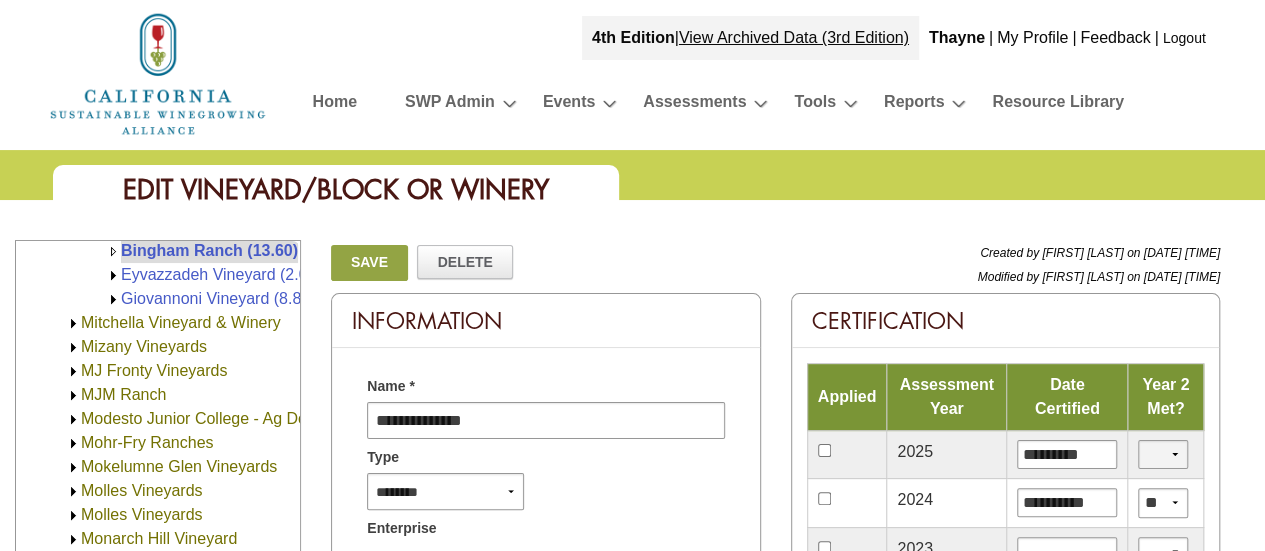 select on "*" 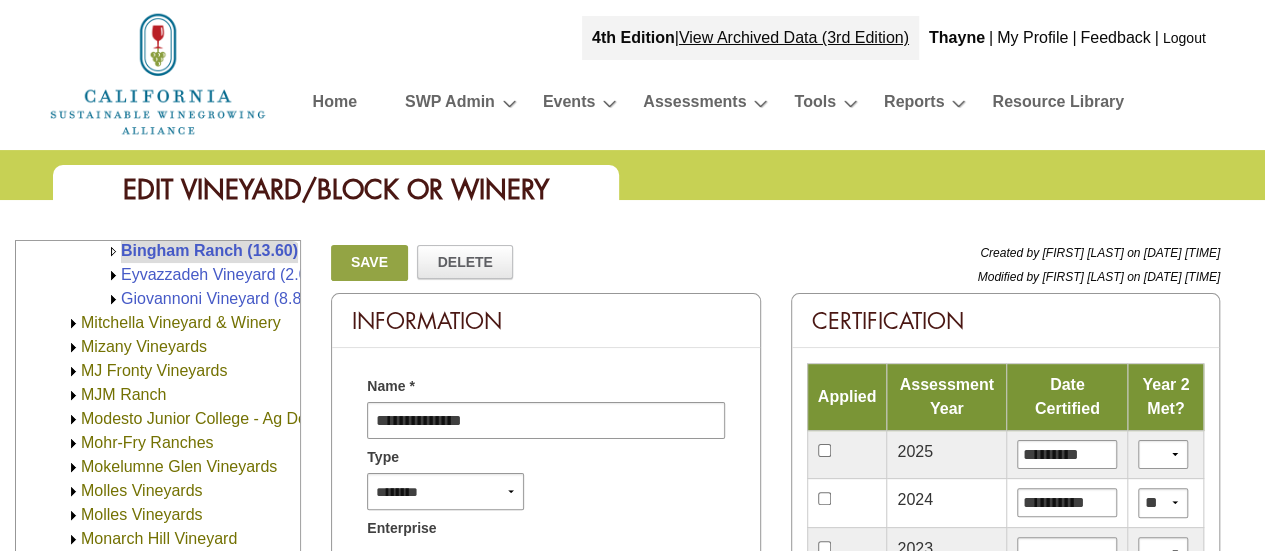 click on "Save" at bounding box center [369, 263] 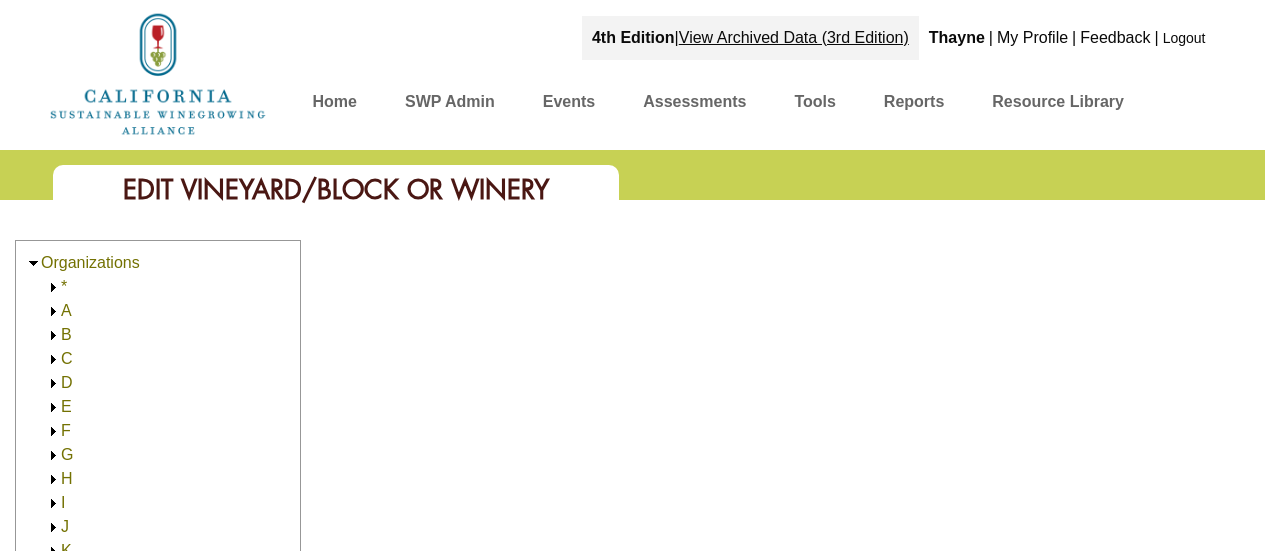 scroll, scrollTop: 0, scrollLeft: 0, axis: both 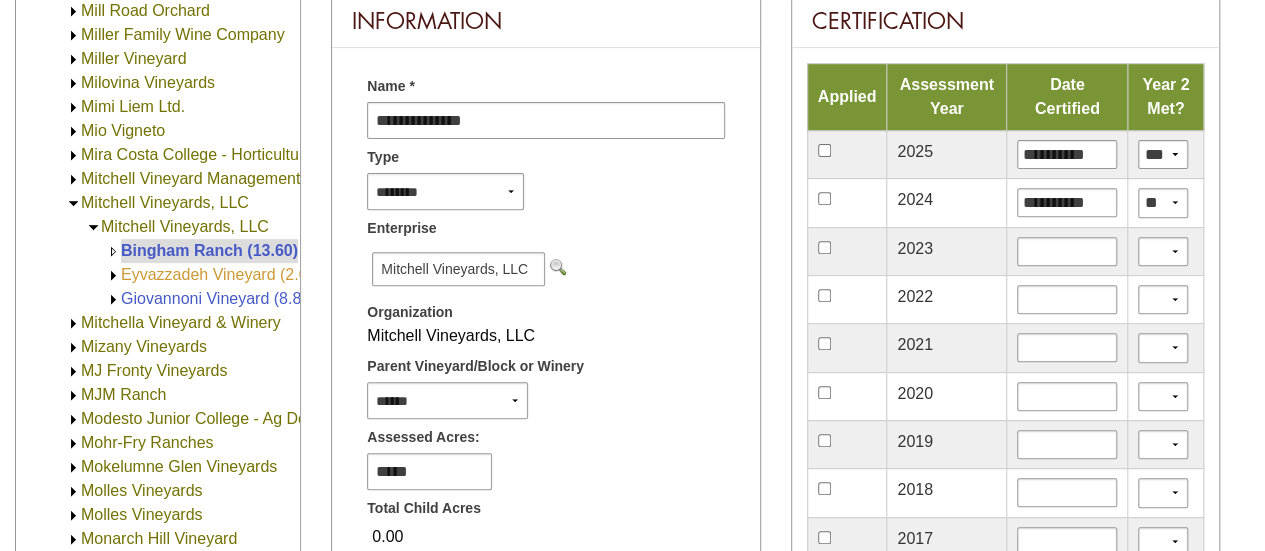 click on "Eyvazzadeh Vineyard  (2.00)" at bounding box center (221, 274) 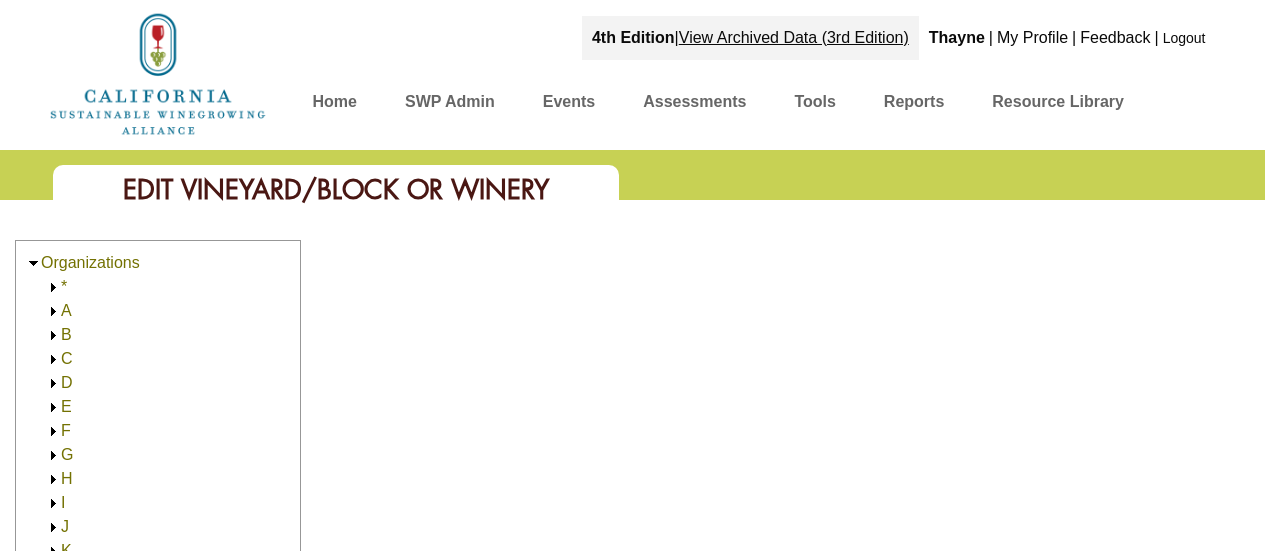 scroll, scrollTop: 0, scrollLeft: 0, axis: both 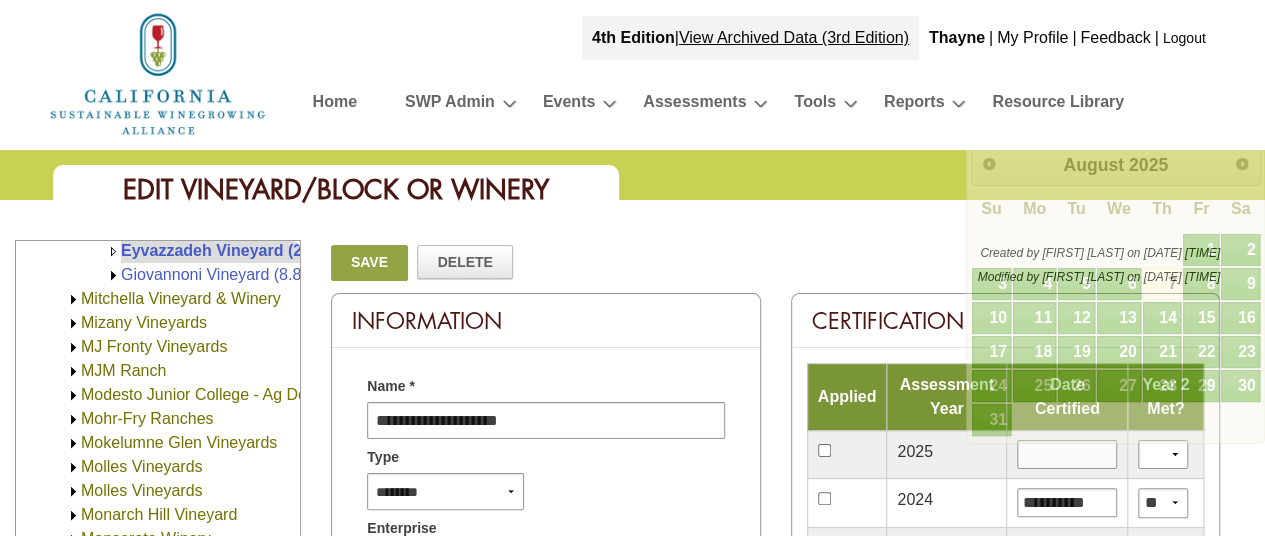 click at bounding box center (1067, 454) 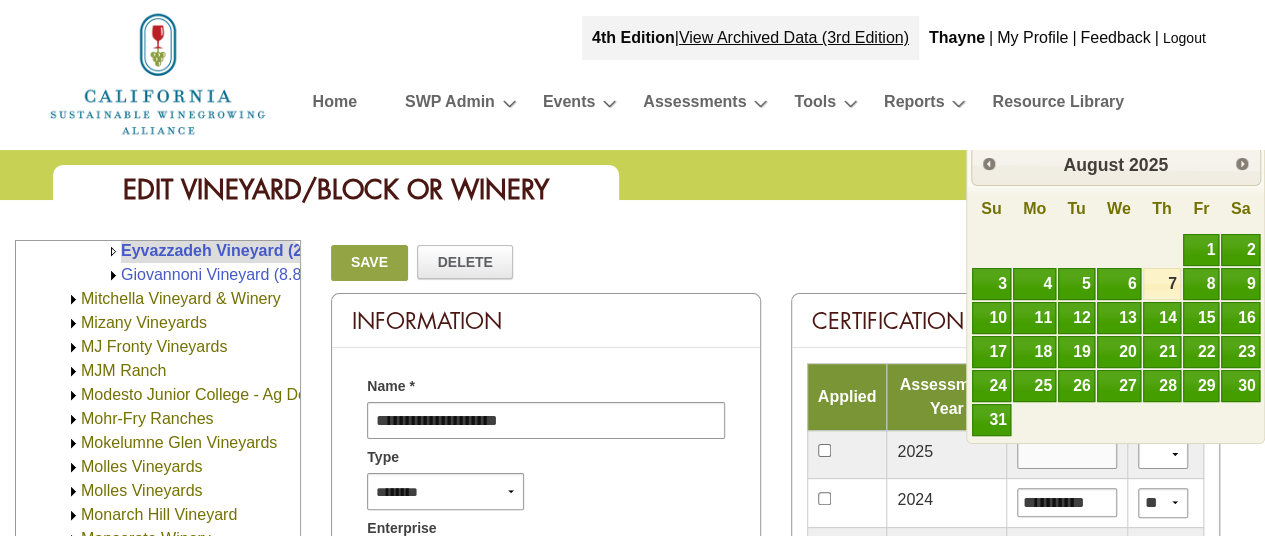 type on "*********" 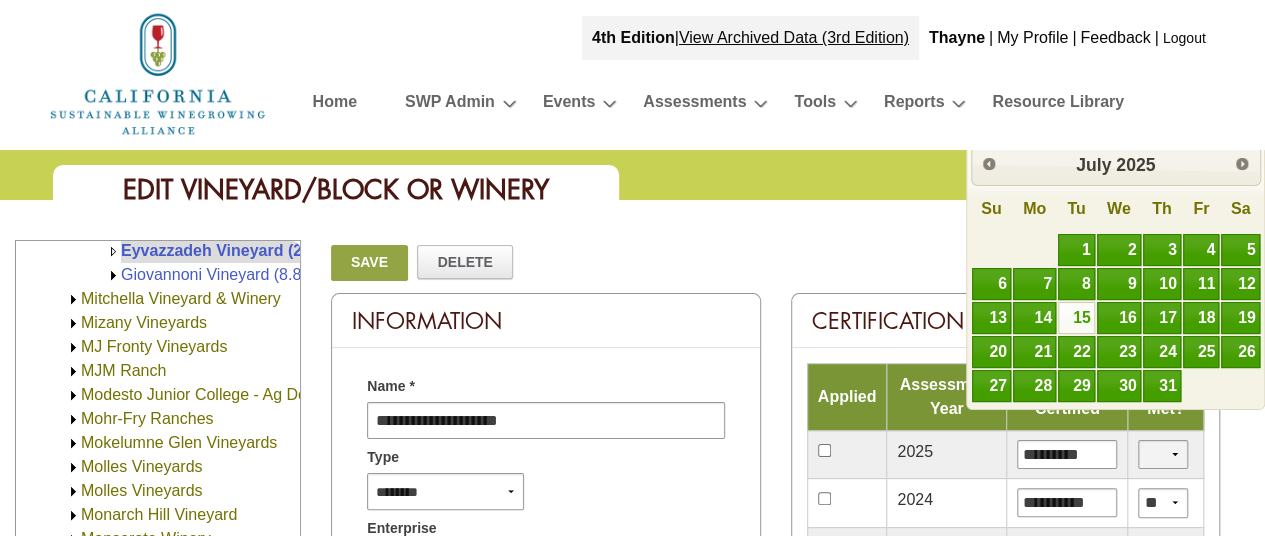 click on "***
**" at bounding box center (1163, 454) 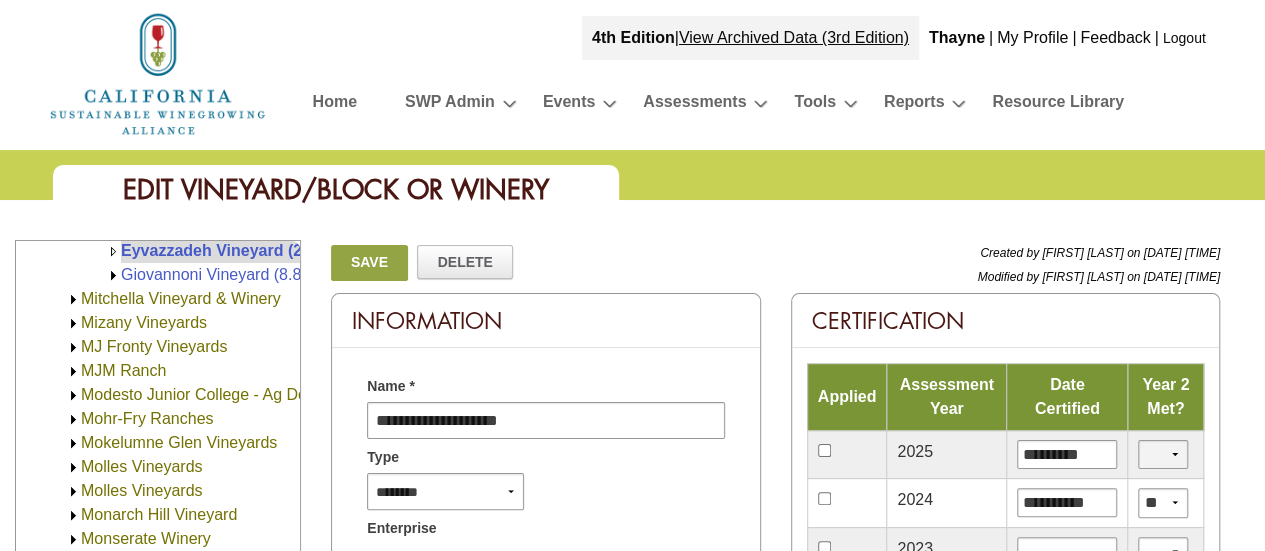 select on "*" 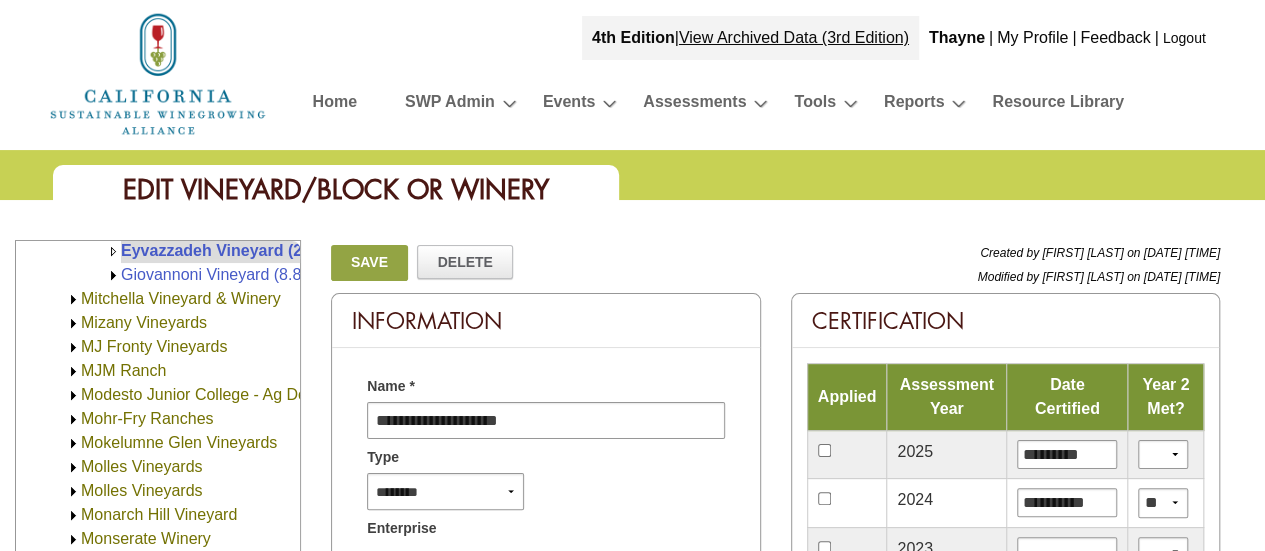 click on "Save" at bounding box center (369, 263) 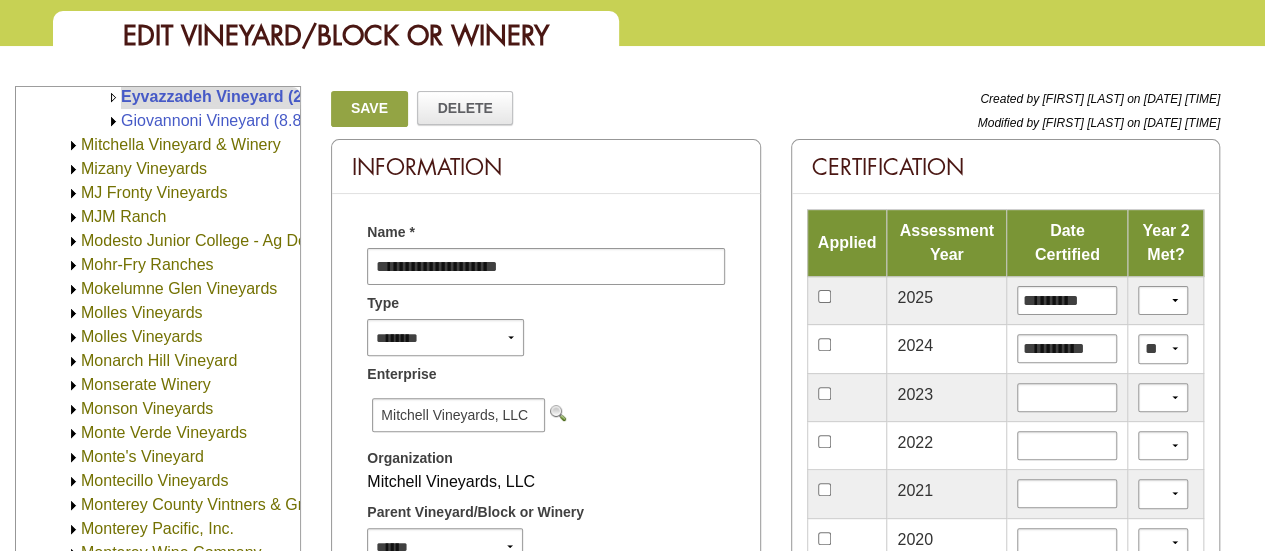 scroll, scrollTop: 0, scrollLeft: 0, axis: both 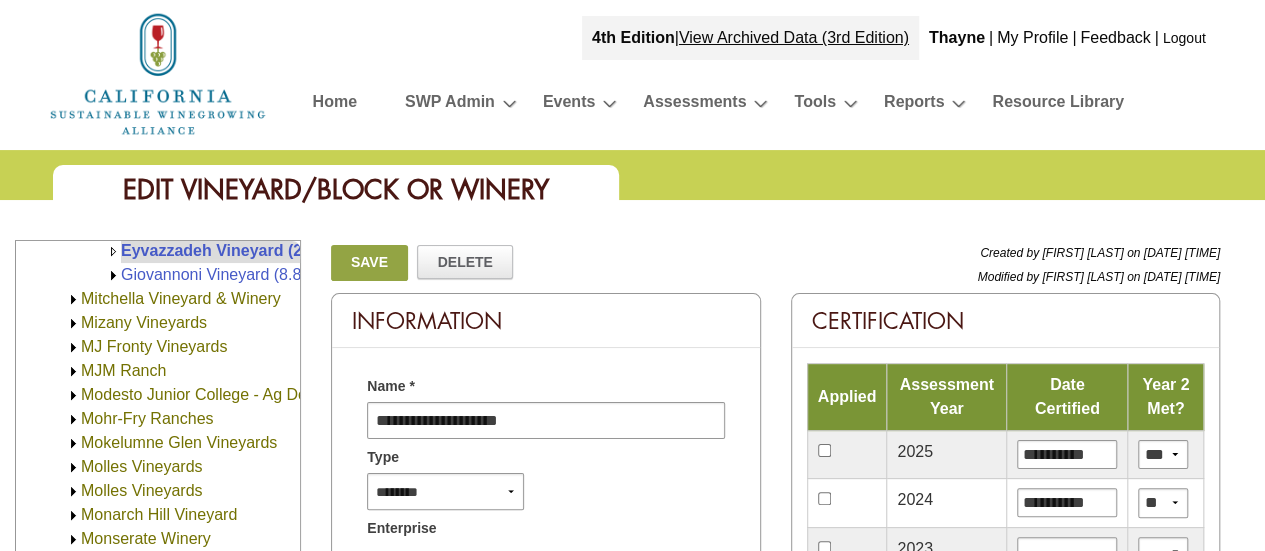 click on "Giovannoni Vineyard  (8.80)" at bounding box center (218, 275) 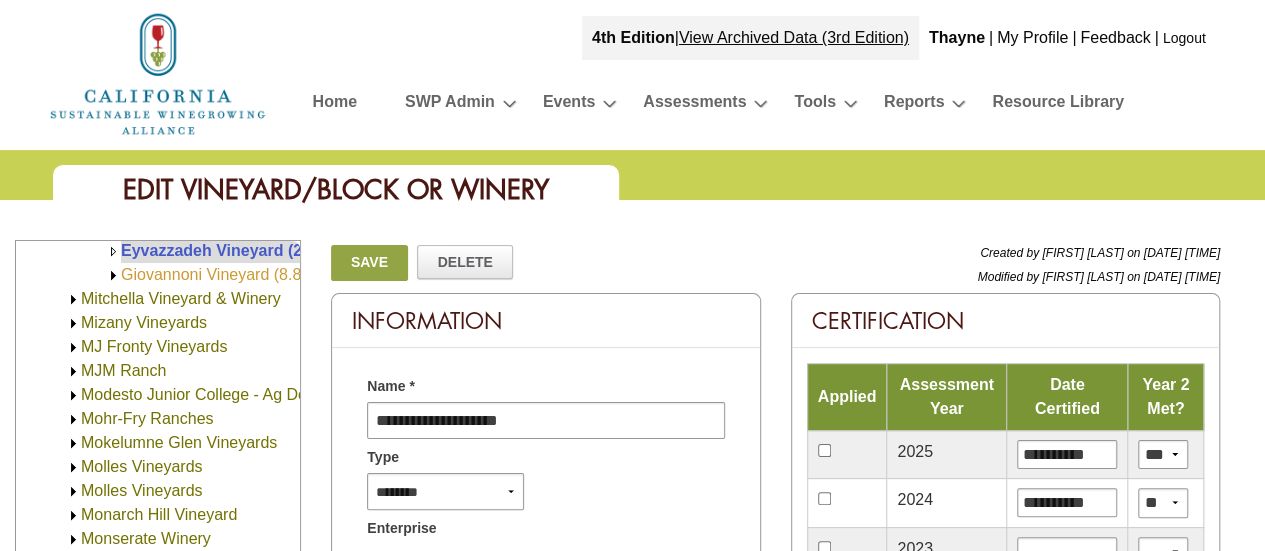 click on "Giovannoni Vineyard  (8.80)" at bounding box center (218, 274) 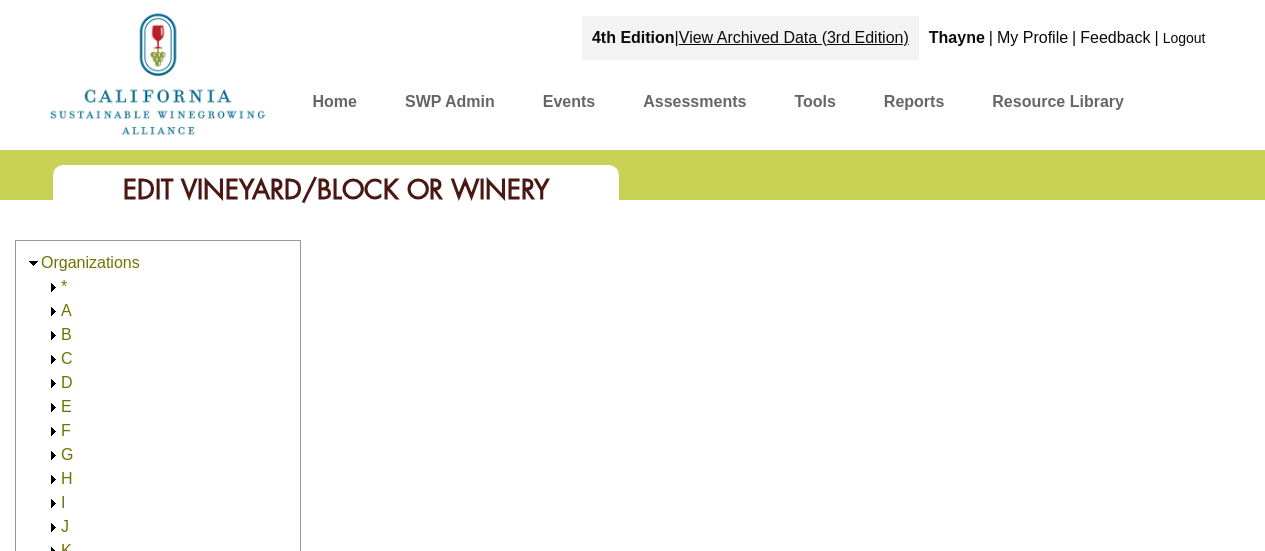 scroll, scrollTop: 0, scrollLeft: 0, axis: both 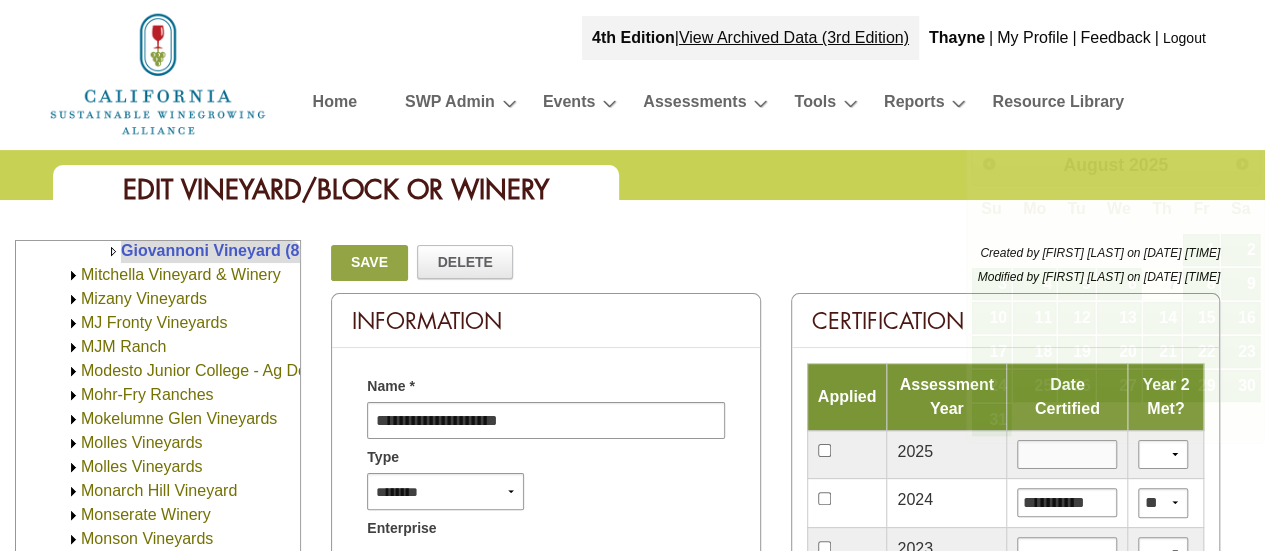 click at bounding box center [1067, 454] 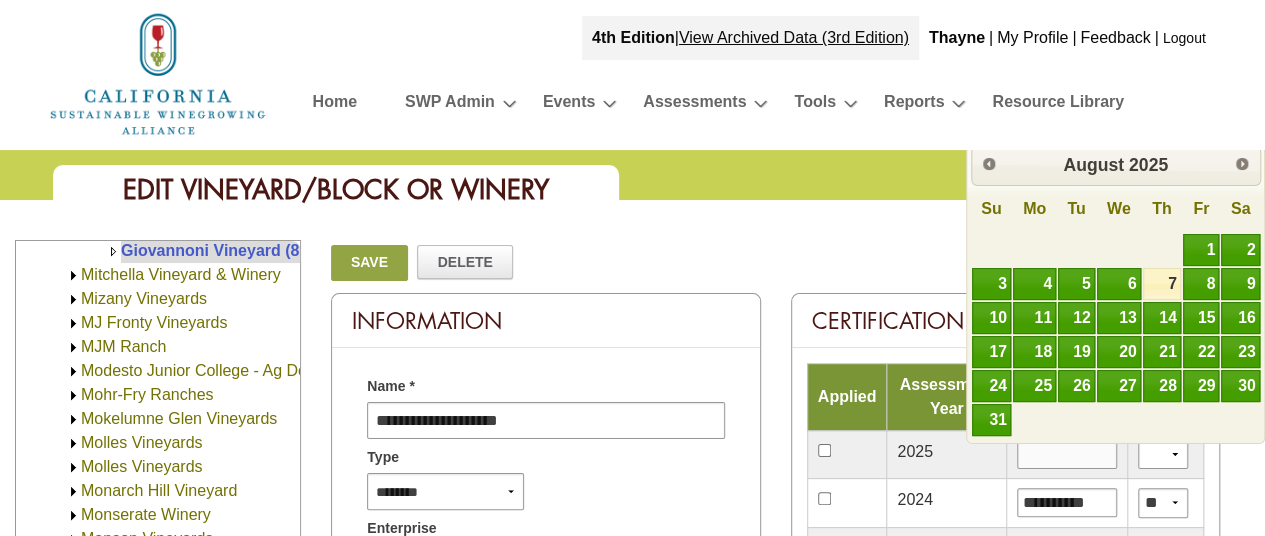 type on "*********" 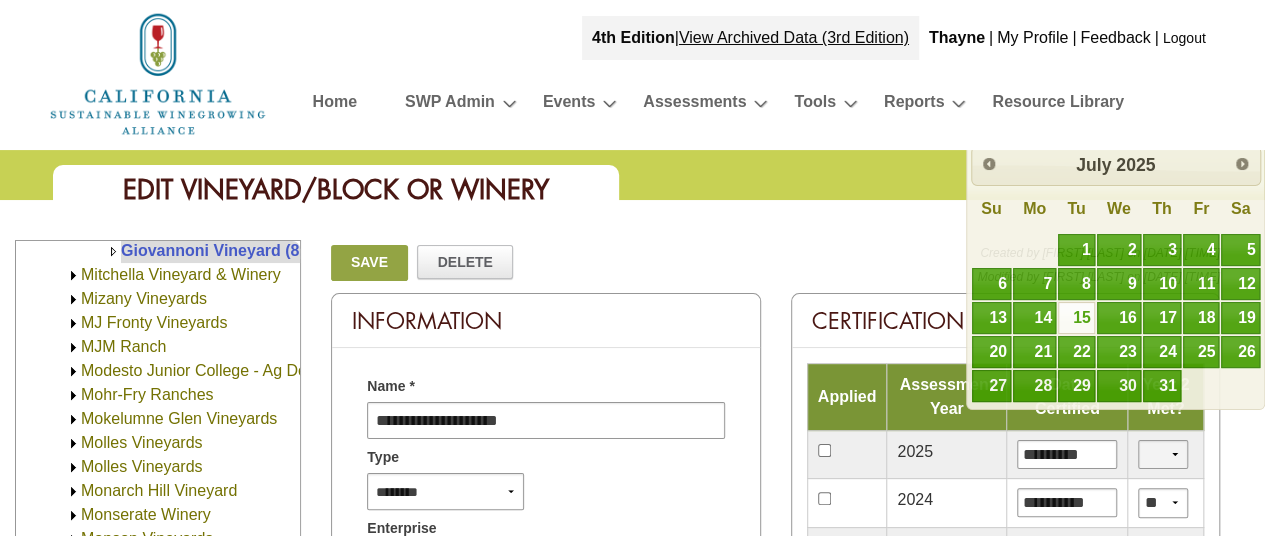 click on "***
**" at bounding box center [1163, 454] 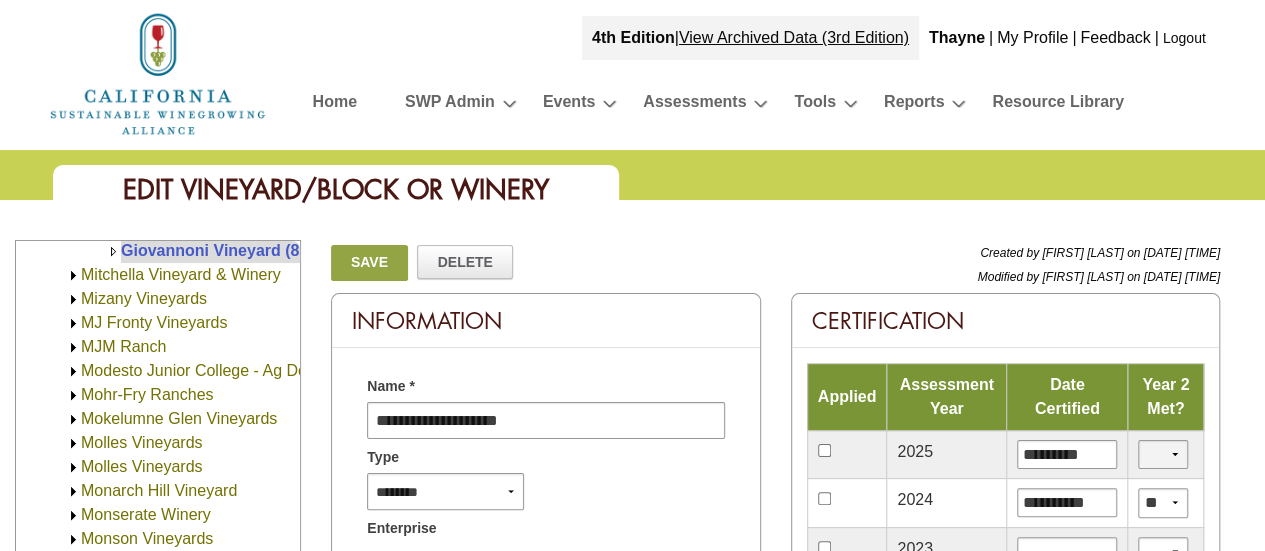 select on "*" 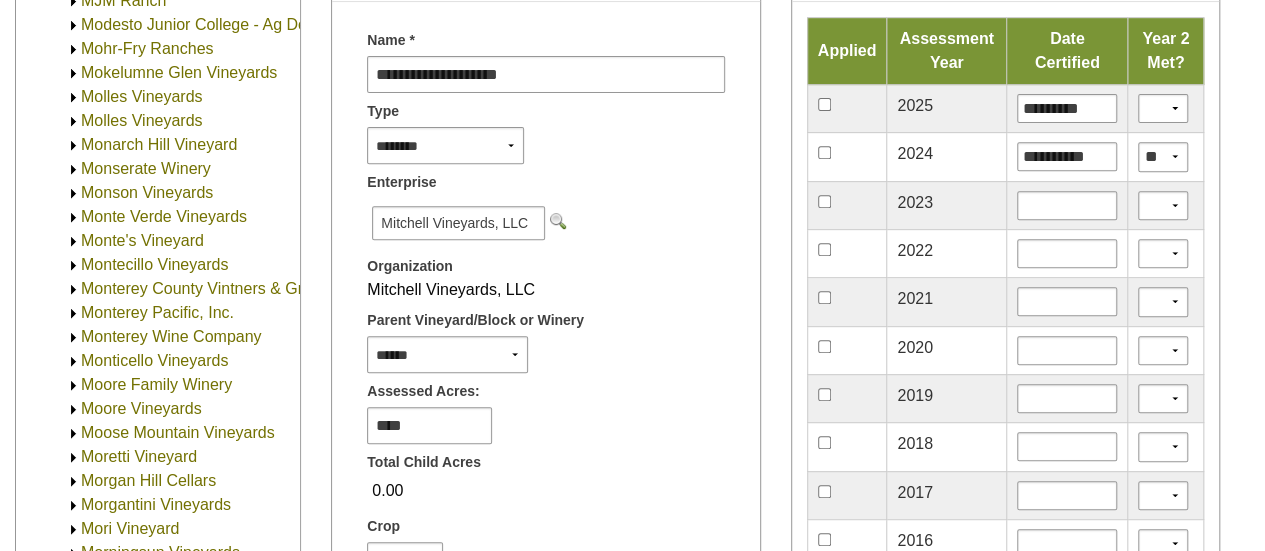 scroll, scrollTop: 100, scrollLeft: 0, axis: vertical 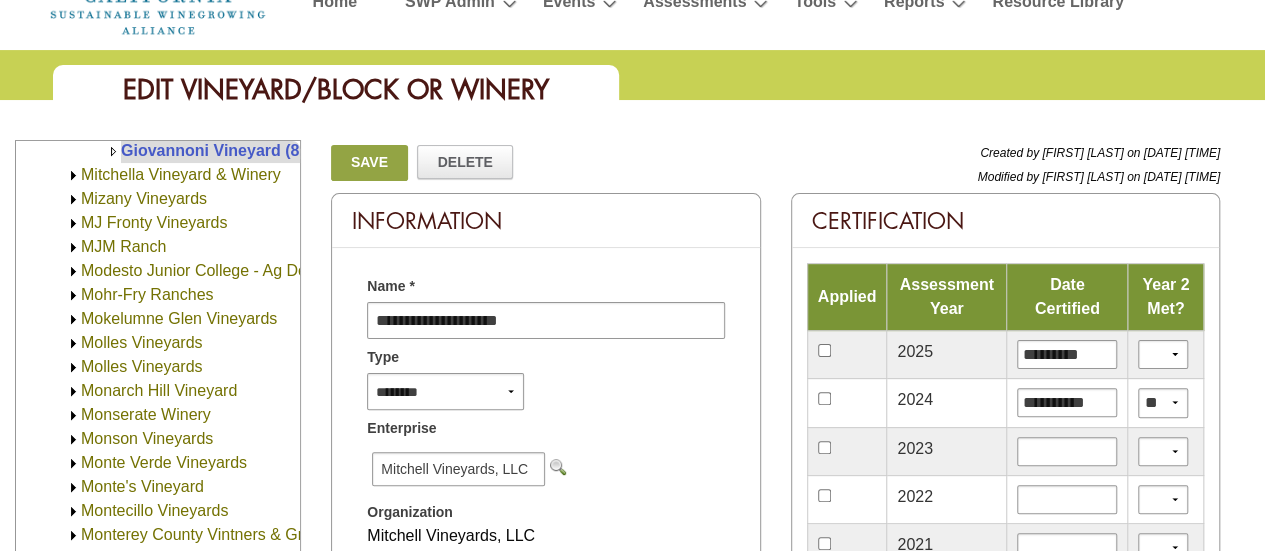 click on "Save" at bounding box center (369, 163) 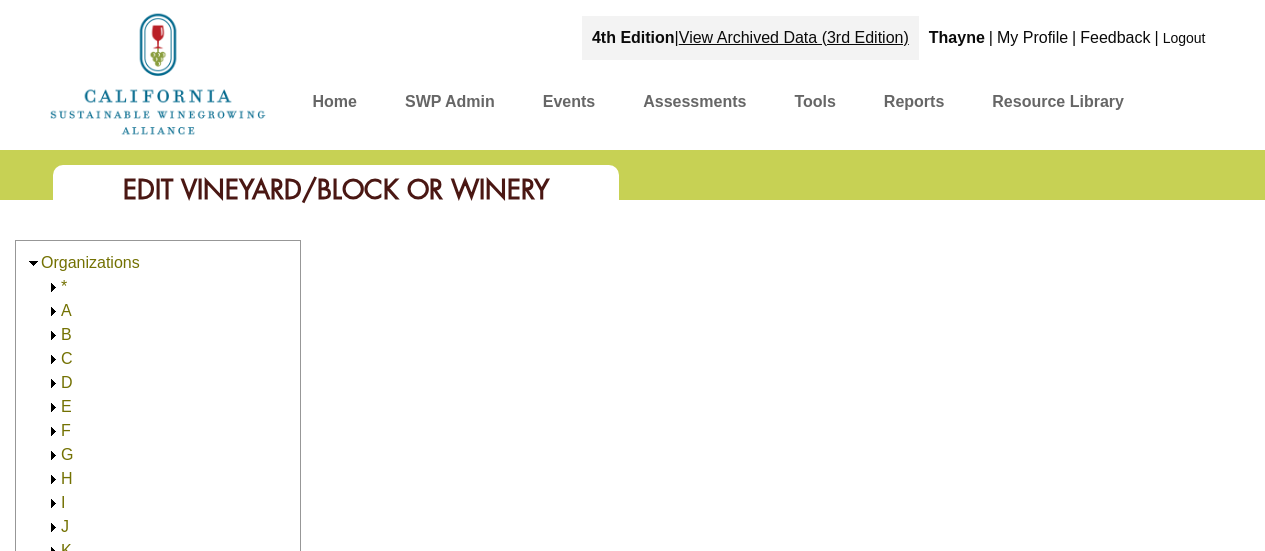 scroll, scrollTop: 0, scrollLeft: 0, axis: both 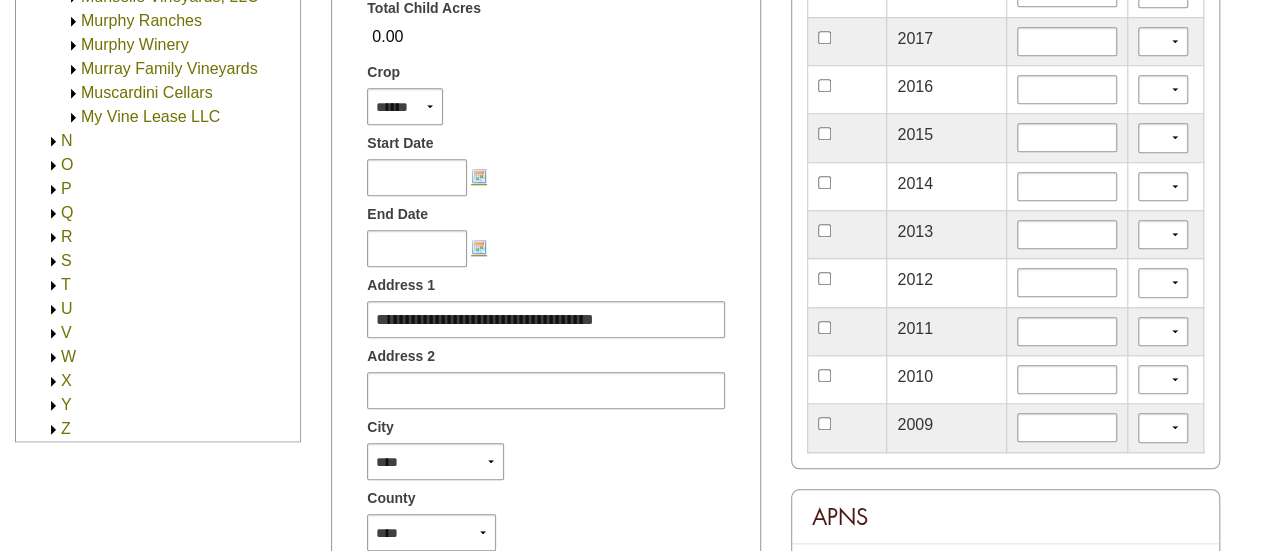 click 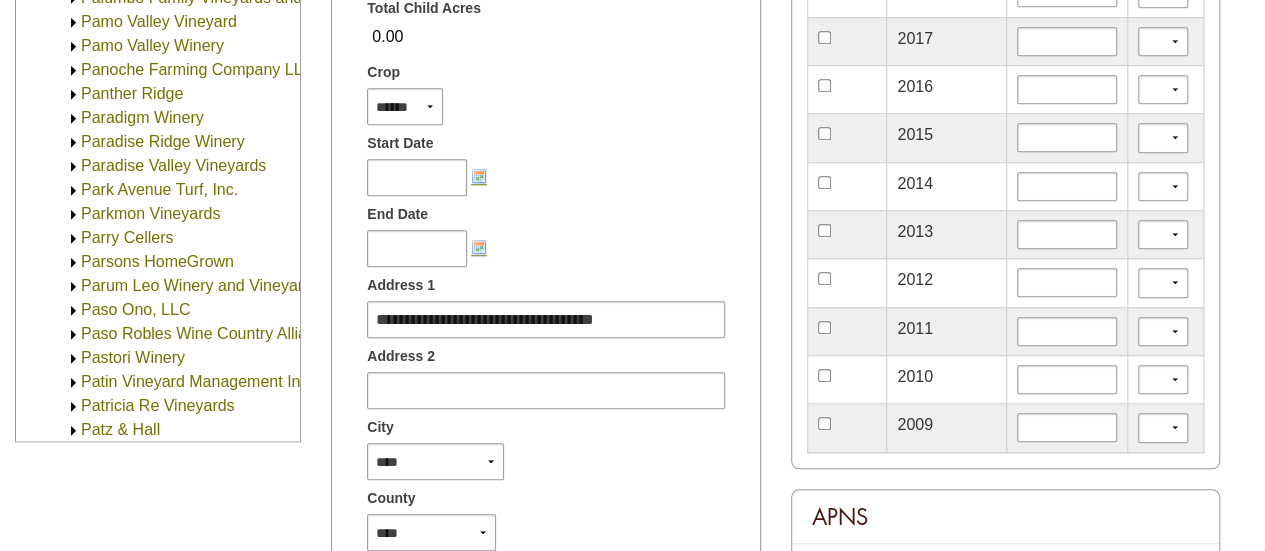 scroll, scrollTop: 4741, scrollLeft: 0, axis: vertical 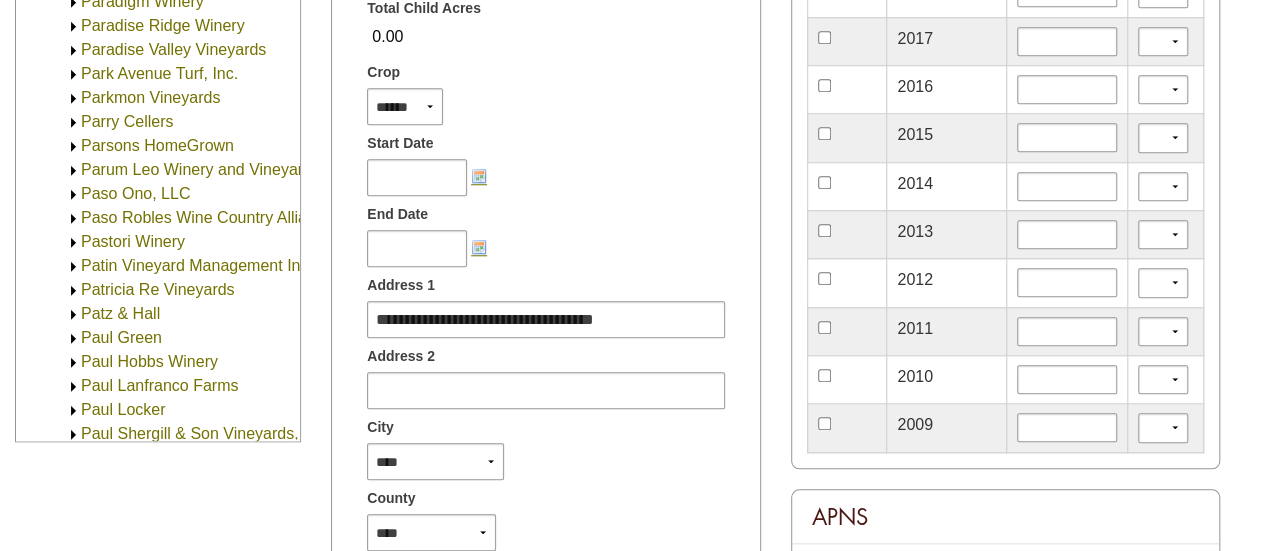 click on "Paul Lanfranco Farms" at bounding box center [159, 385] 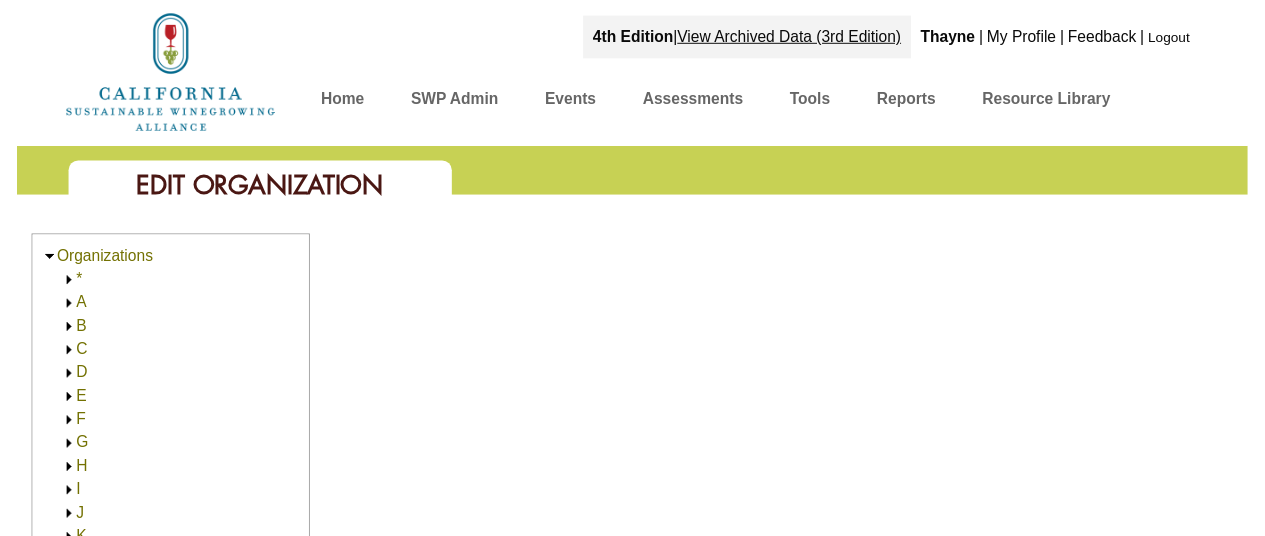scroll, scrollTop: 0, scrollLeft: 0, axis: both 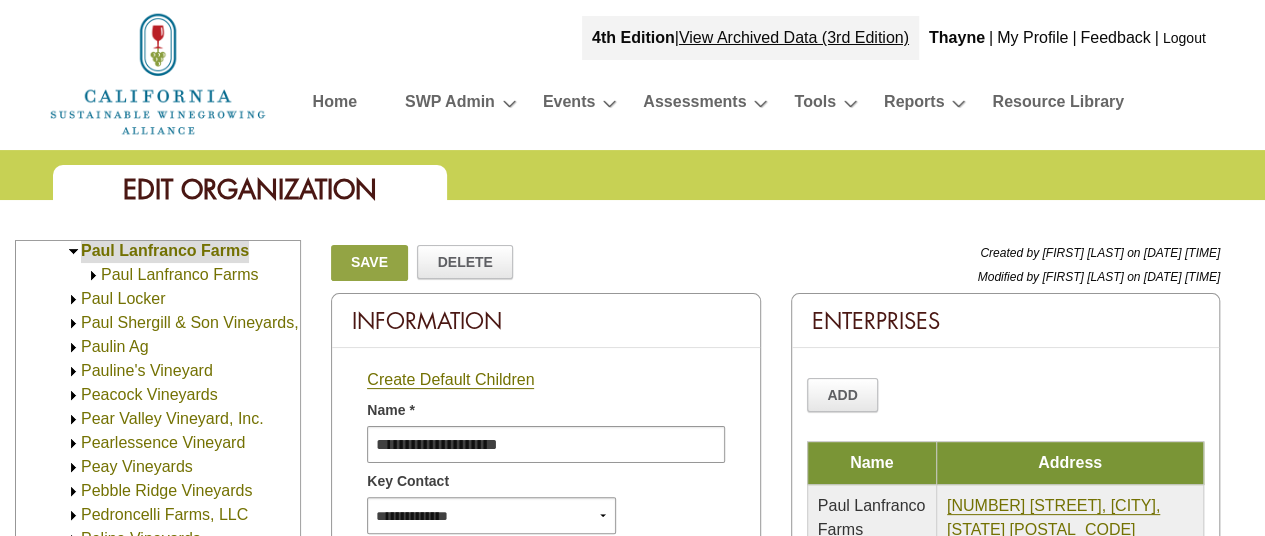 click on "Paul Lanfranco Farms" at bounding box center (179, 274) 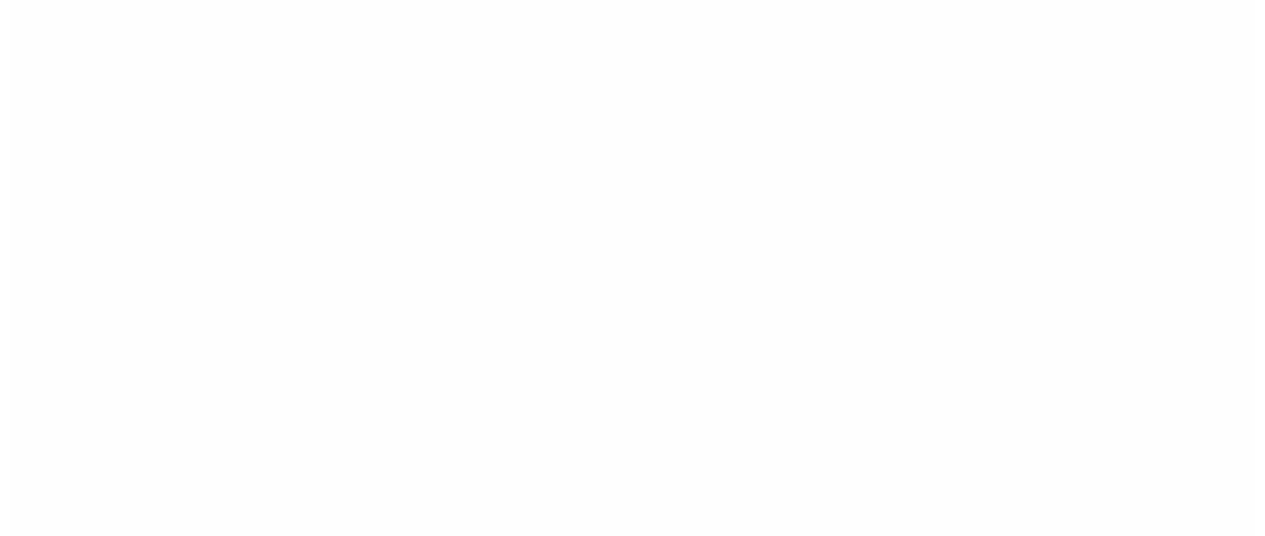 scroll, scrollTop: 0, scrollLeft: 0, axis: both 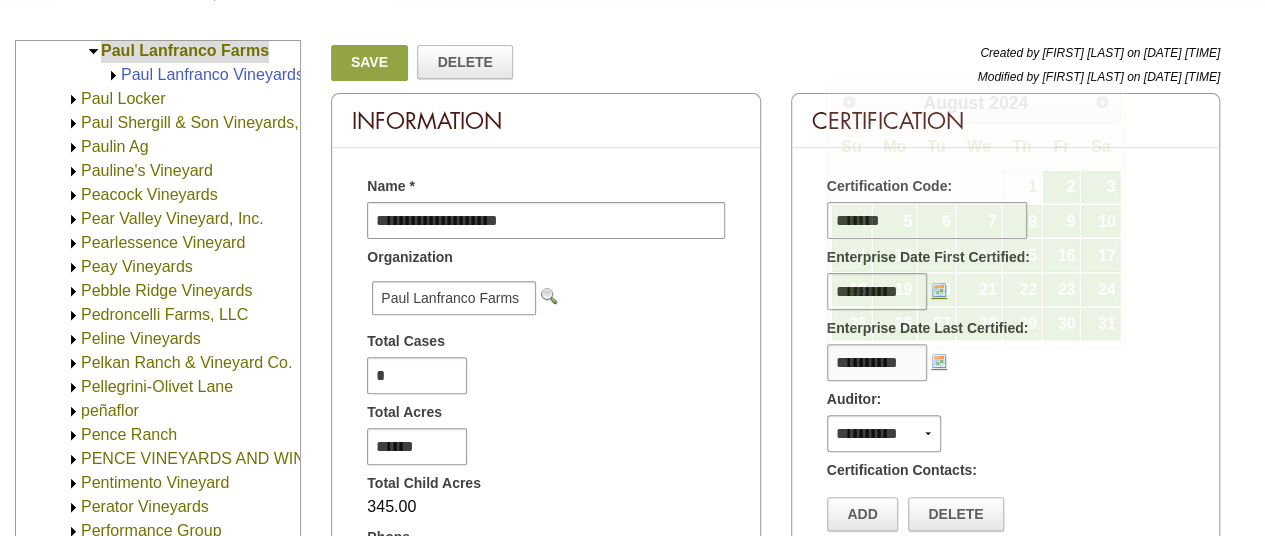 click on "**********" at bounding box center (877, 362) 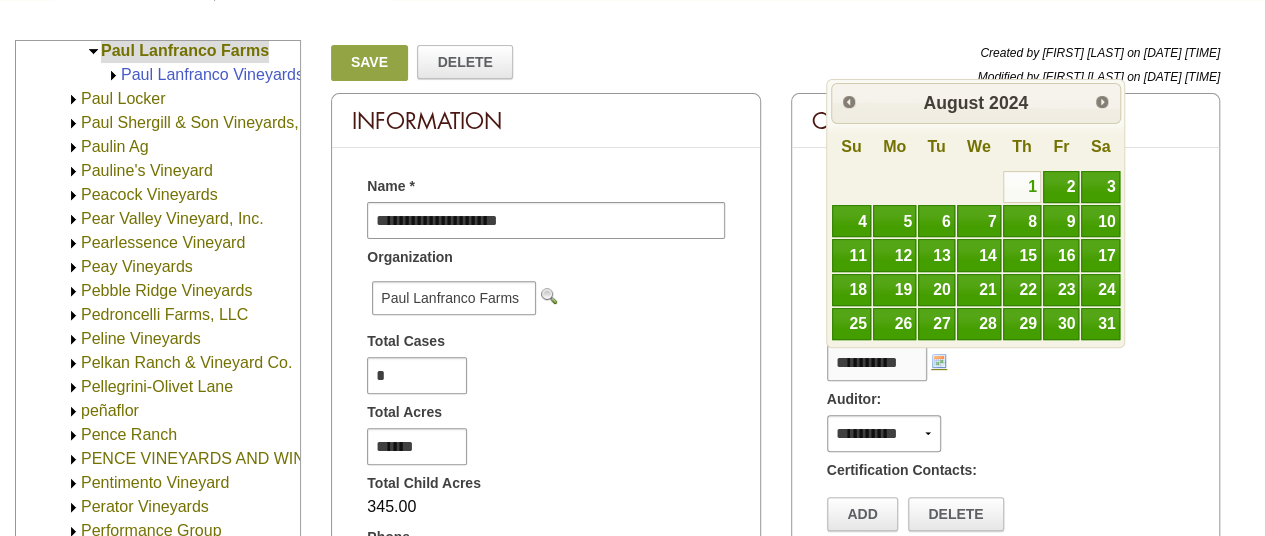drag, startPoint x: 913, startPoint y: 359, endPoint x: 824, endPoint y: 359, distance: 89 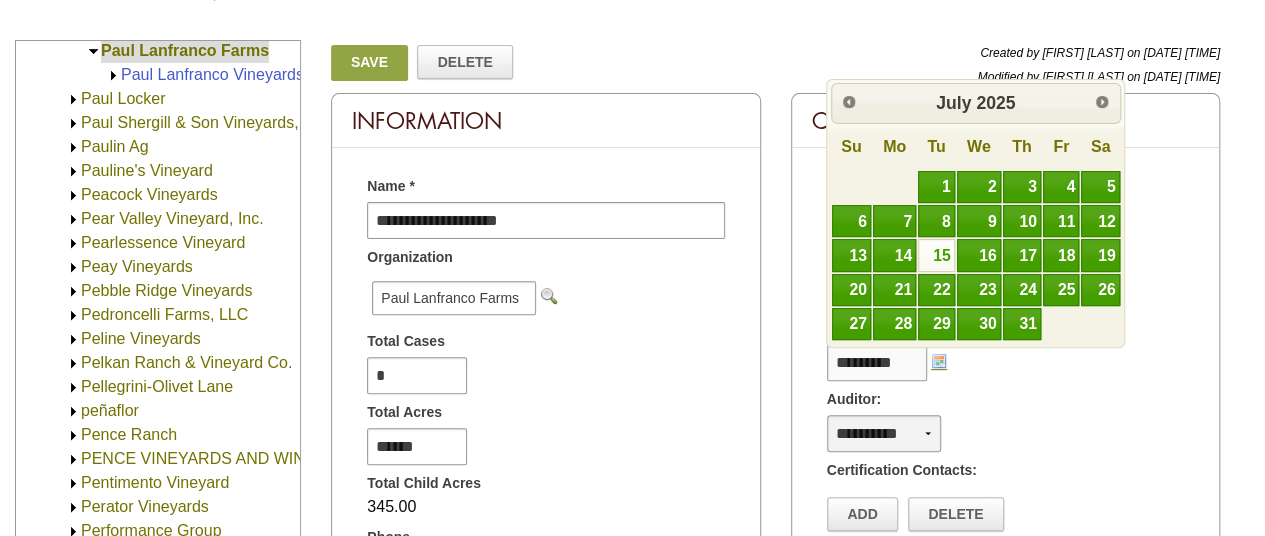 type on "*********" 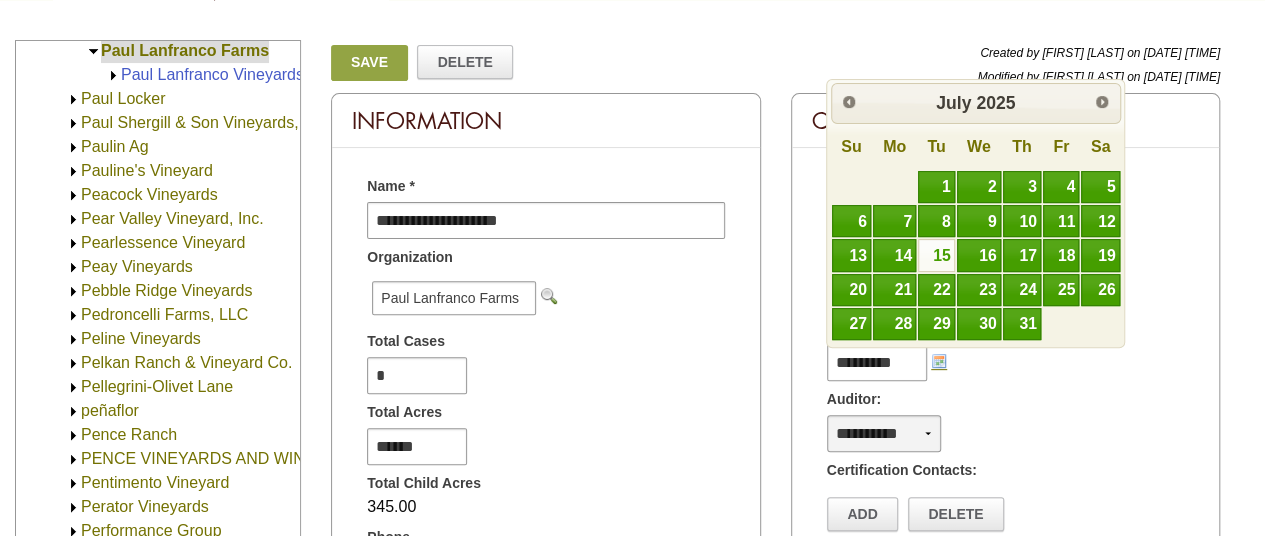 click on "**********" at bounding box center [884, 433] 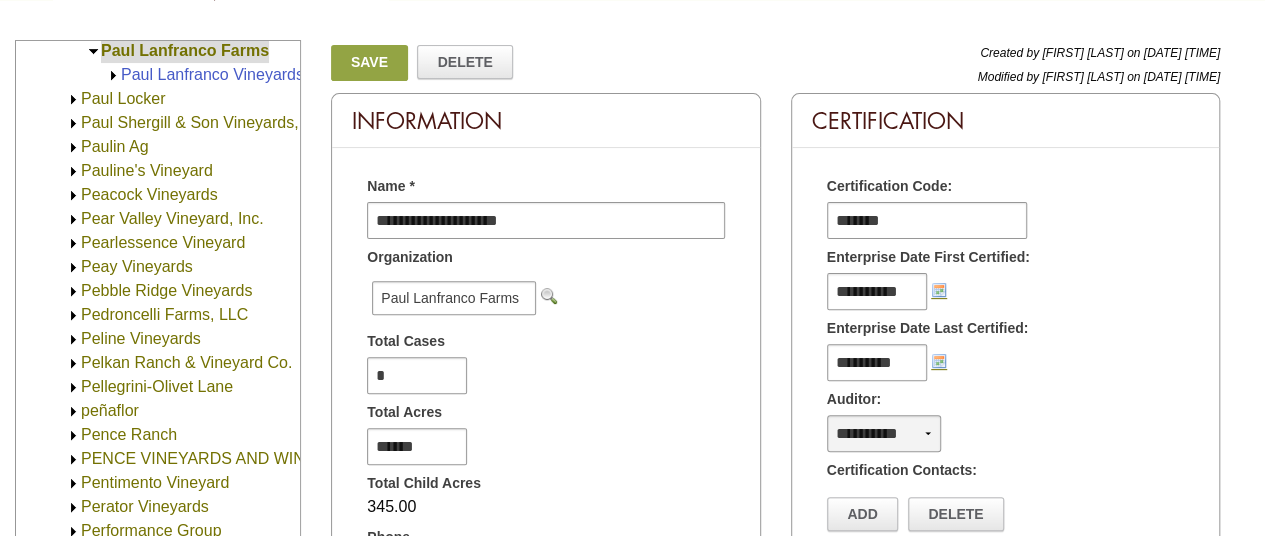 select on "****" 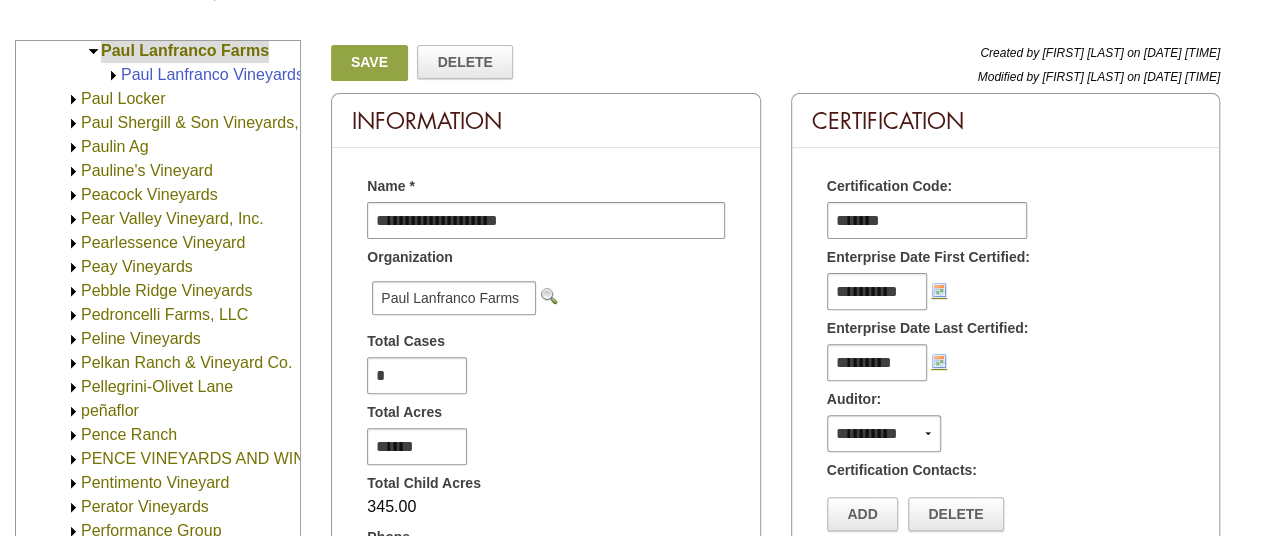 click on "Save" at bounding box center (369, 63) 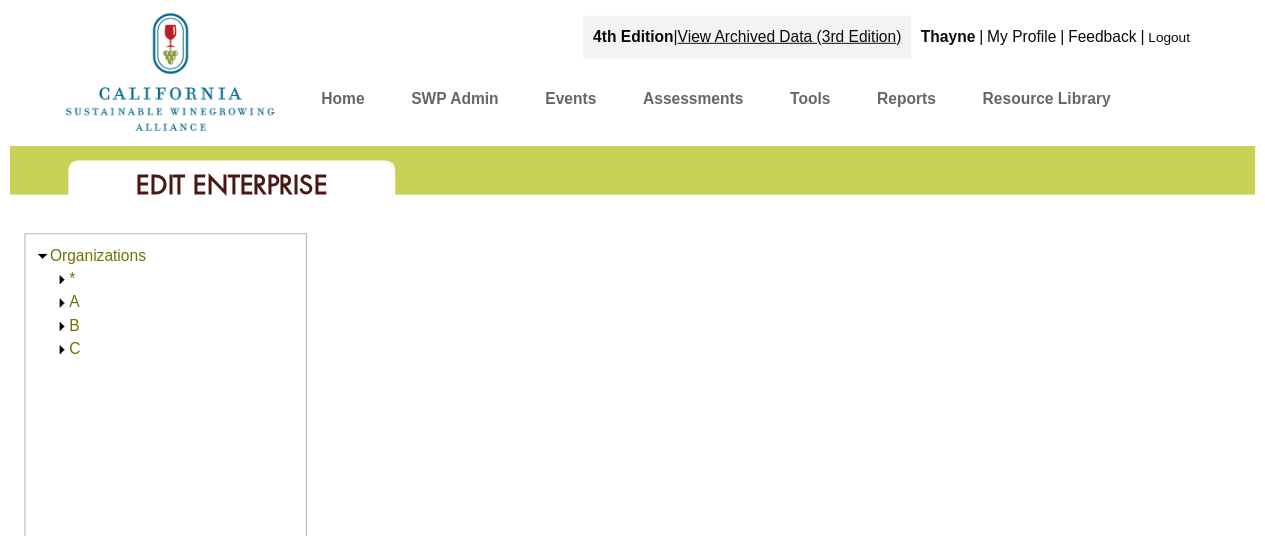 scroll, scrollTop: 0, scrollLeft: 0, axis: both 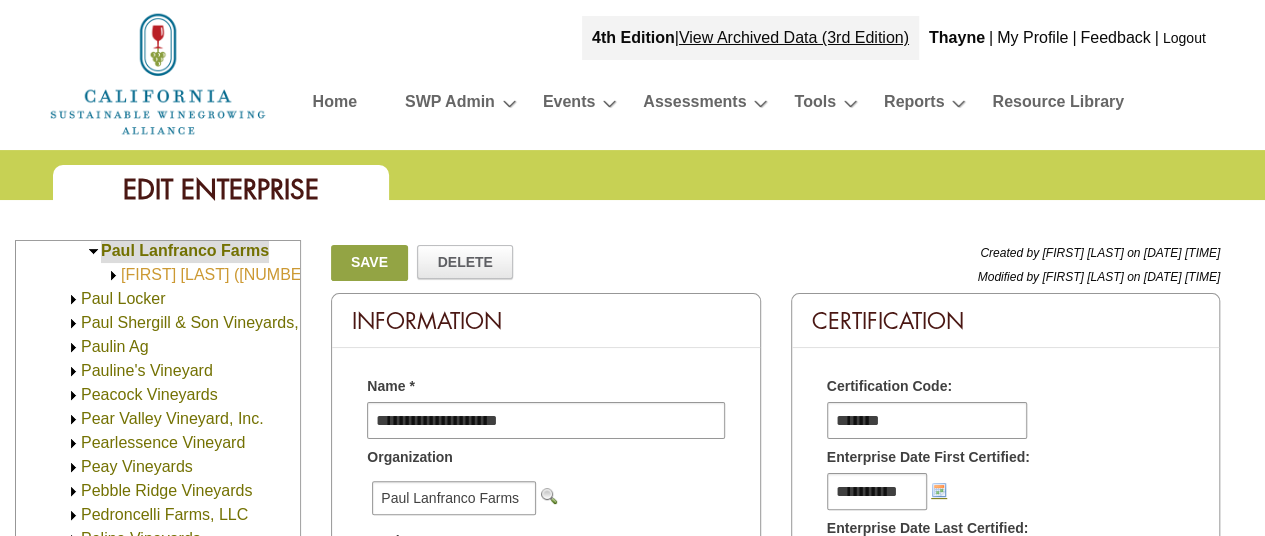 click on "Paul Lanfranco Vineyards (345.00)" at bounding box center [222, 274] 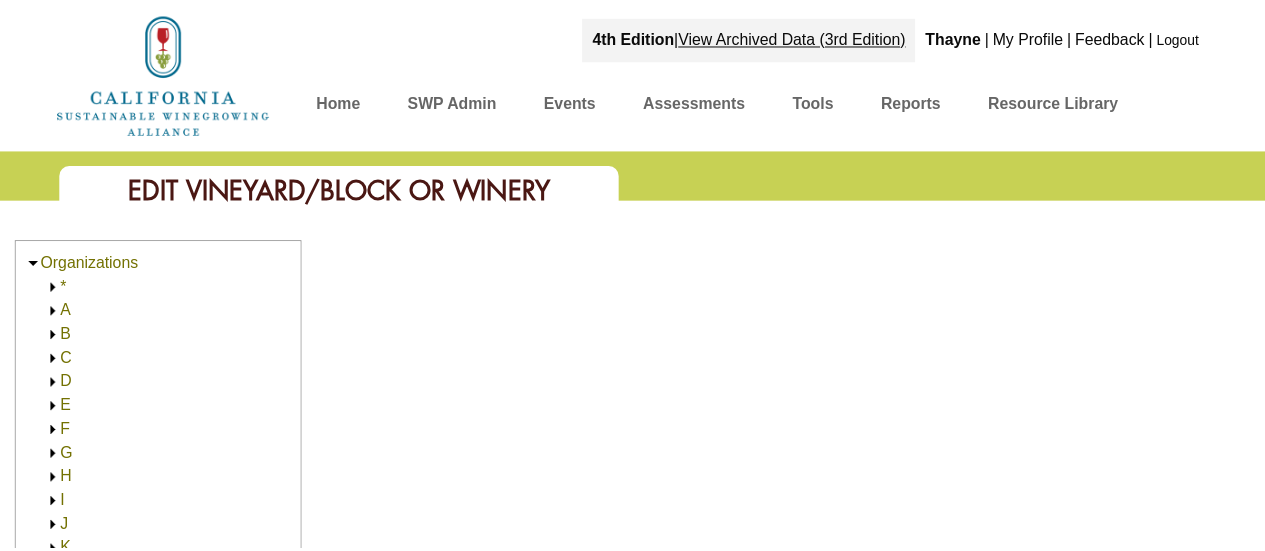 scroll, scrollTop: 0, scrollLeft: 0, axis: both 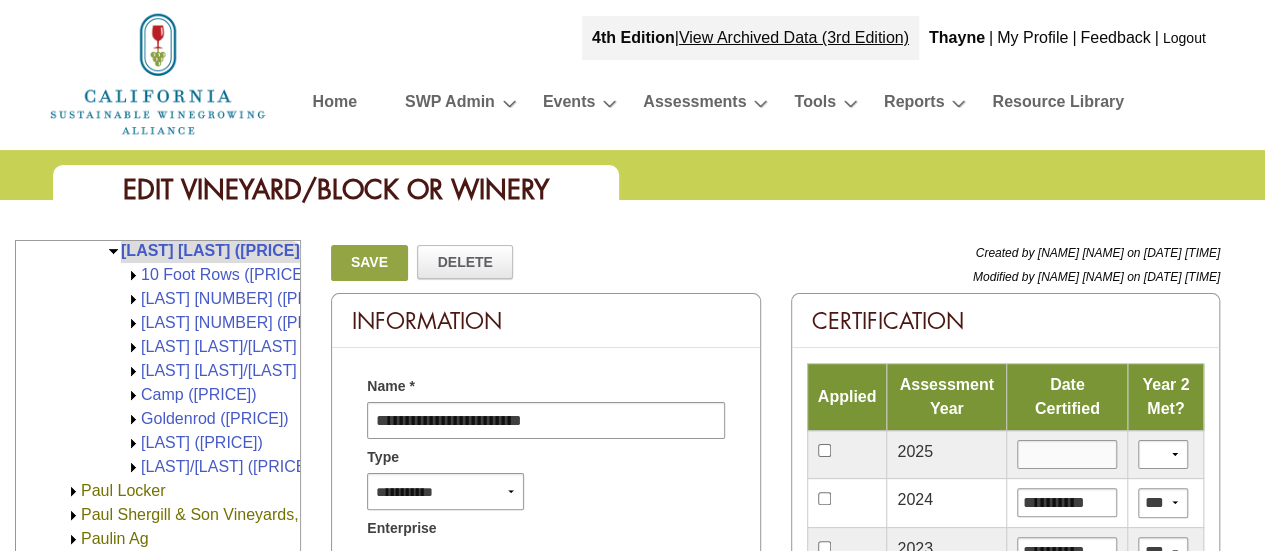 click at bounding box center [1067, 454] 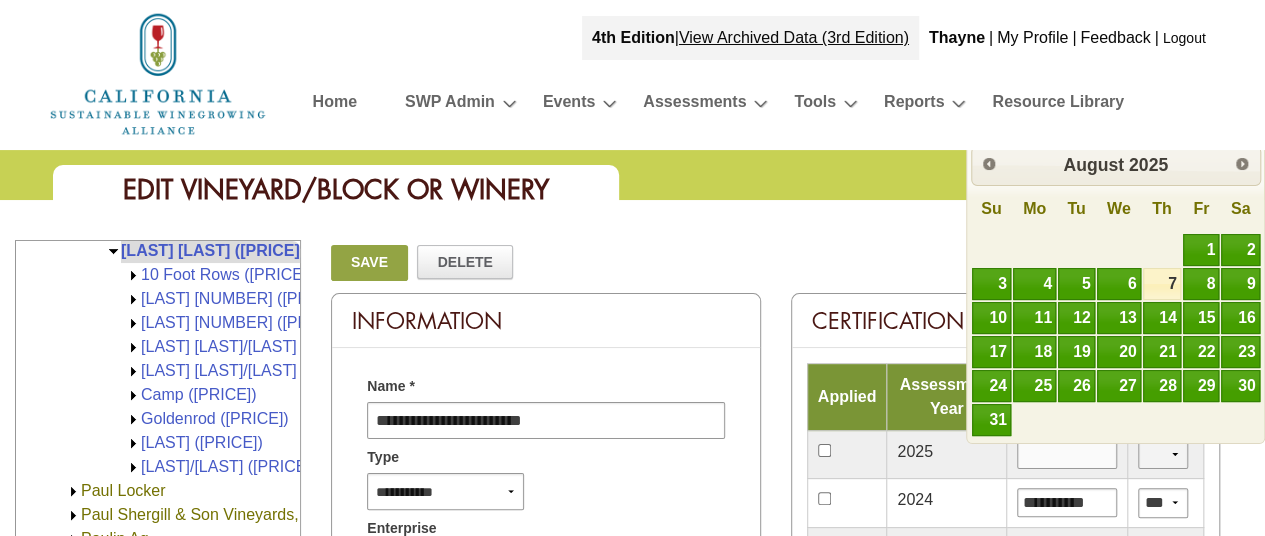 type on "*********" 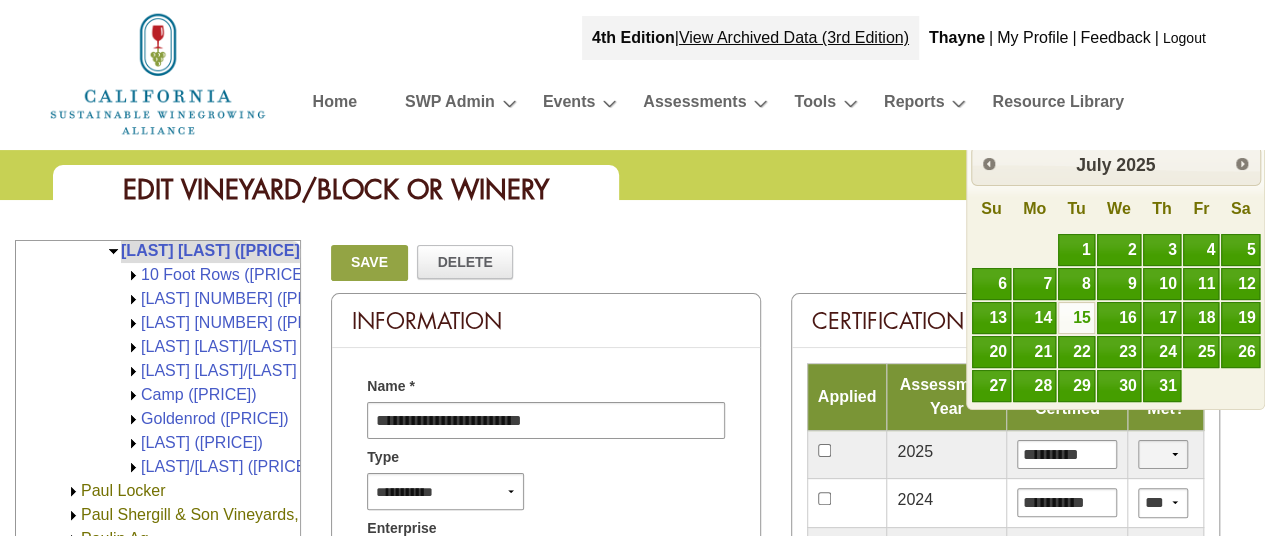 click on "***
**" at bounding box center (1163, 454) 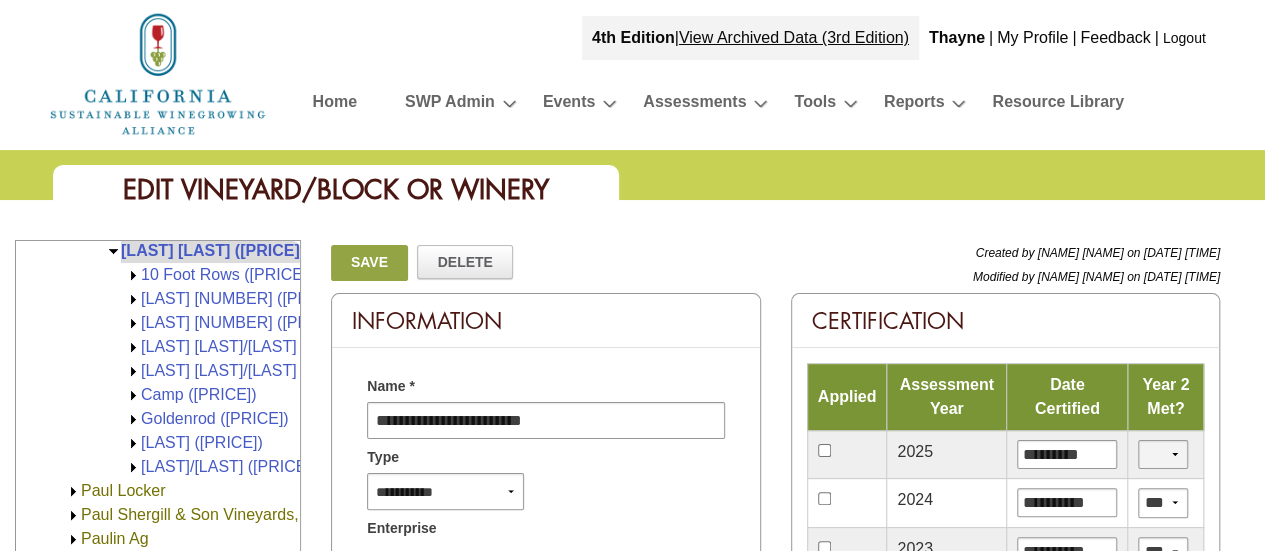 select on "*" 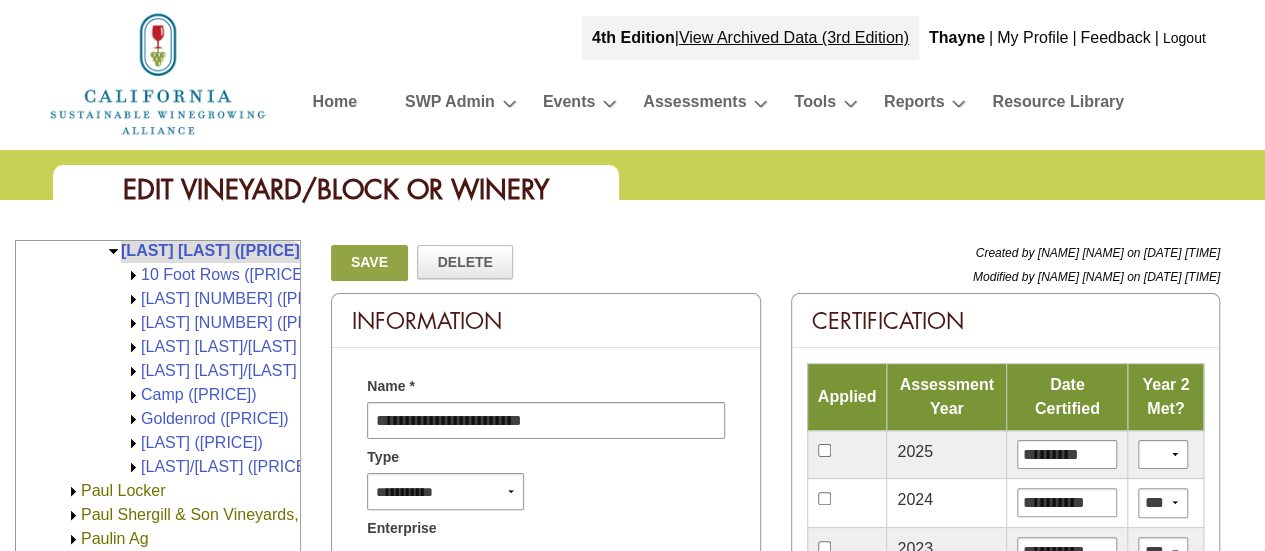 click on "Save" at bounding box center (369, 263) 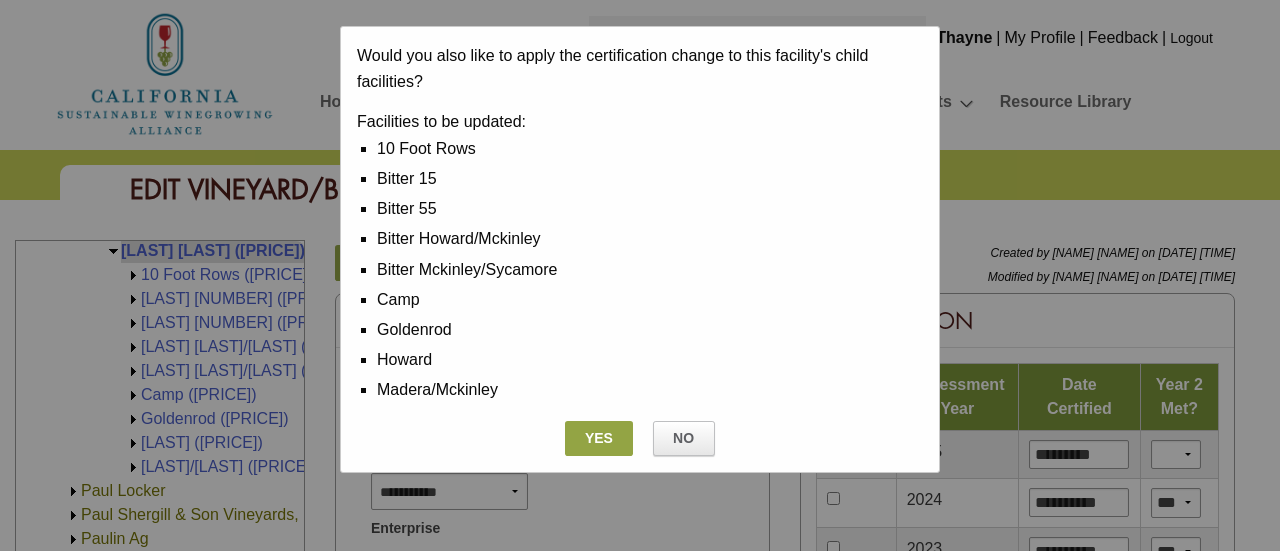 click on "Yes" at bounding box center [598, 438] 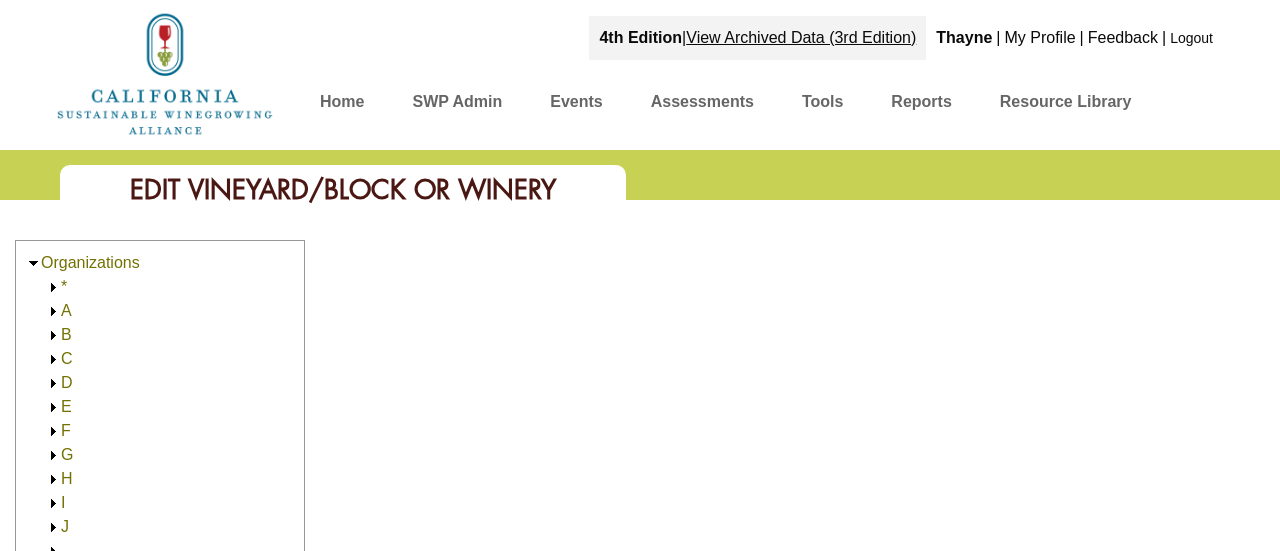 scroll, scrollTop: 0, scrollLeft: 0, axis: both 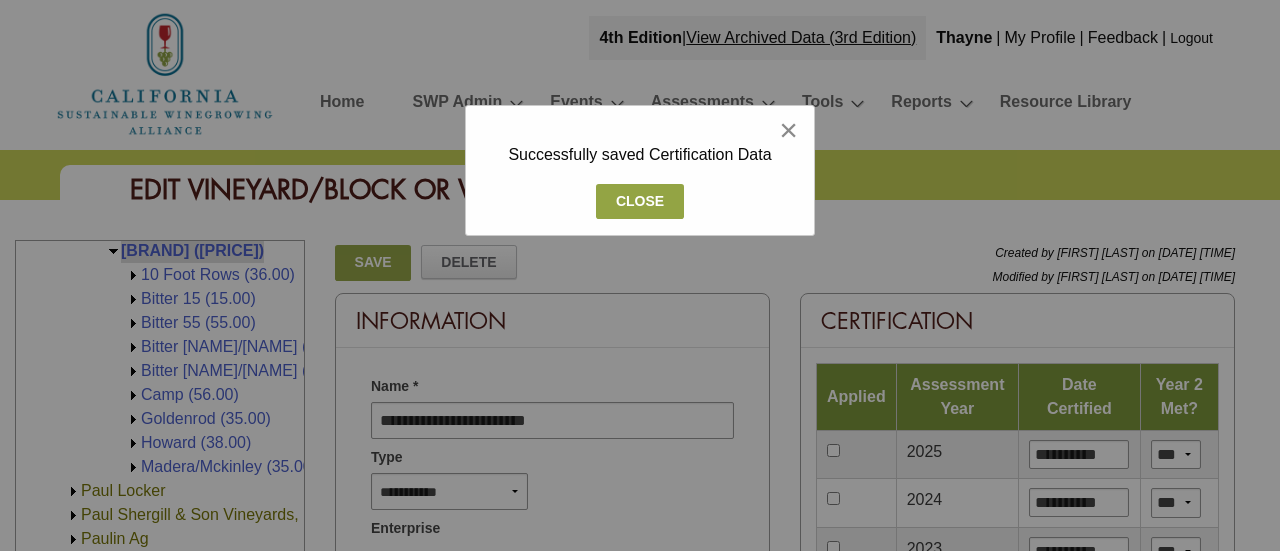 click on "Close" at bounding box center (639, 201) 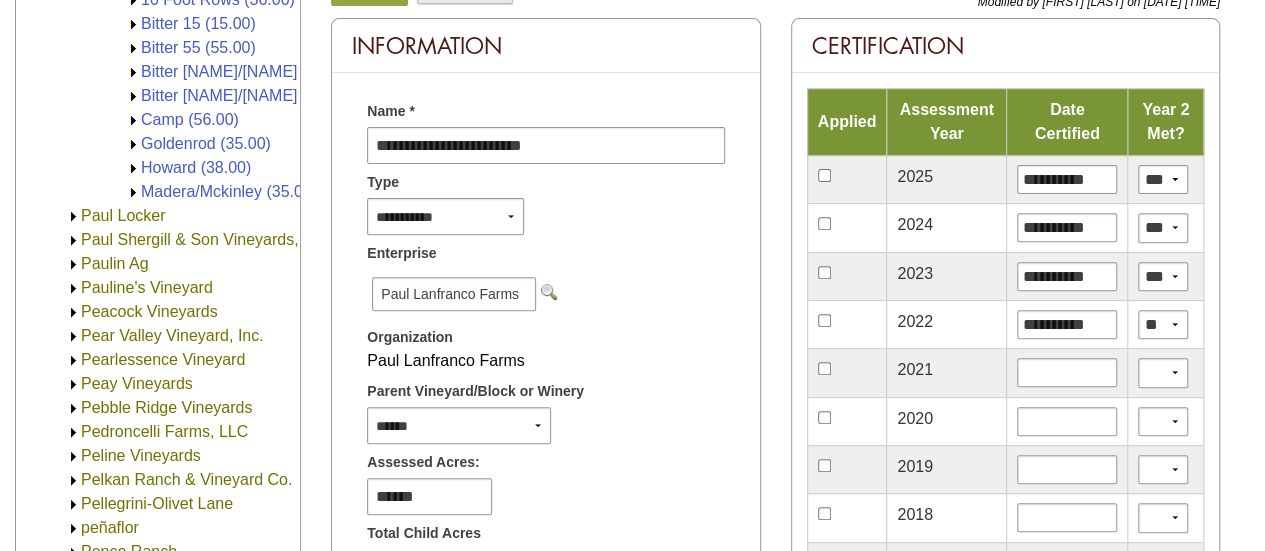 scroll, scrollTop: 300, scrollLeft: 0, axis: vertical 